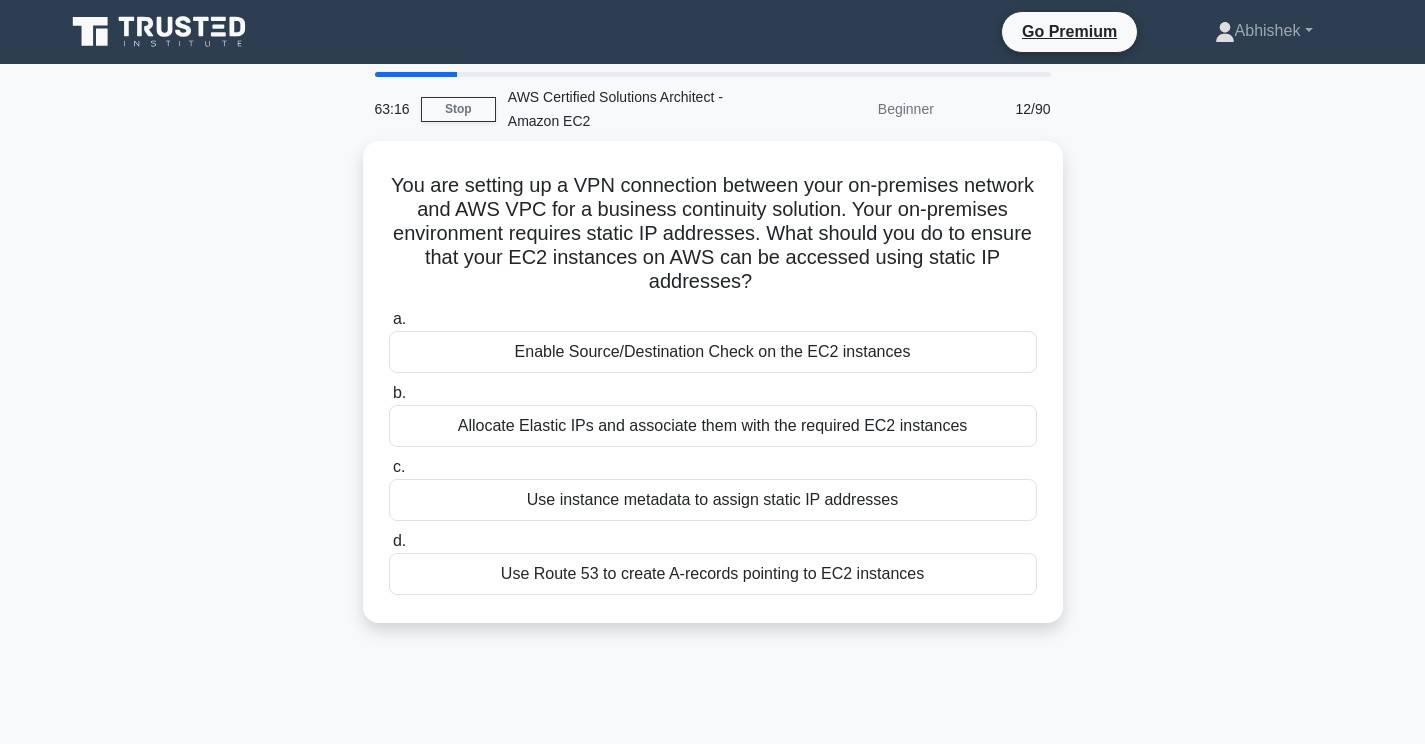 scroll, scrollTop: 0, scrollLeft: 0, axis: both 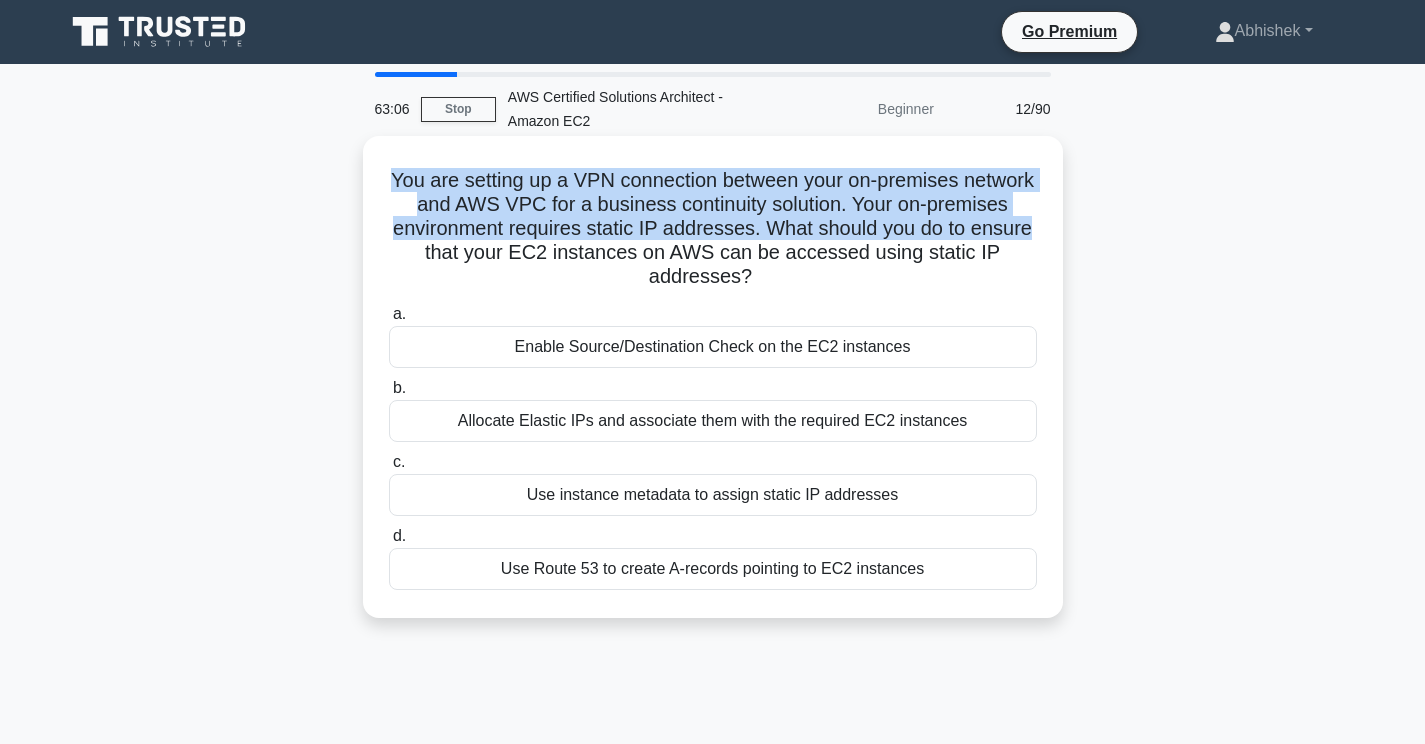 drag, startPoint x: 369, startPoint y: 180, endPoint x: 1033, endPoint y: 217, distance: 665.0301 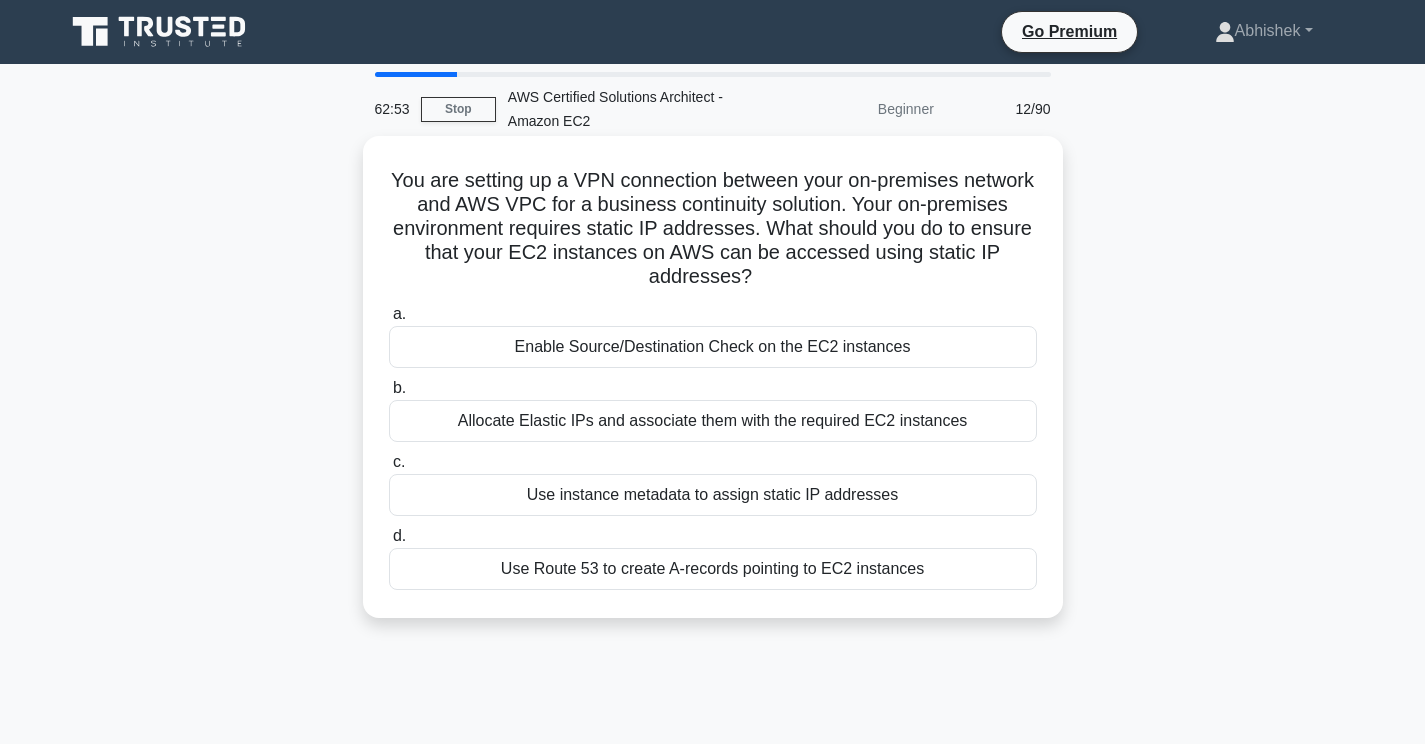 click on "Allocate Elastic IPs and associate them with the required EC2 instances" at bounding box center [713, 421] 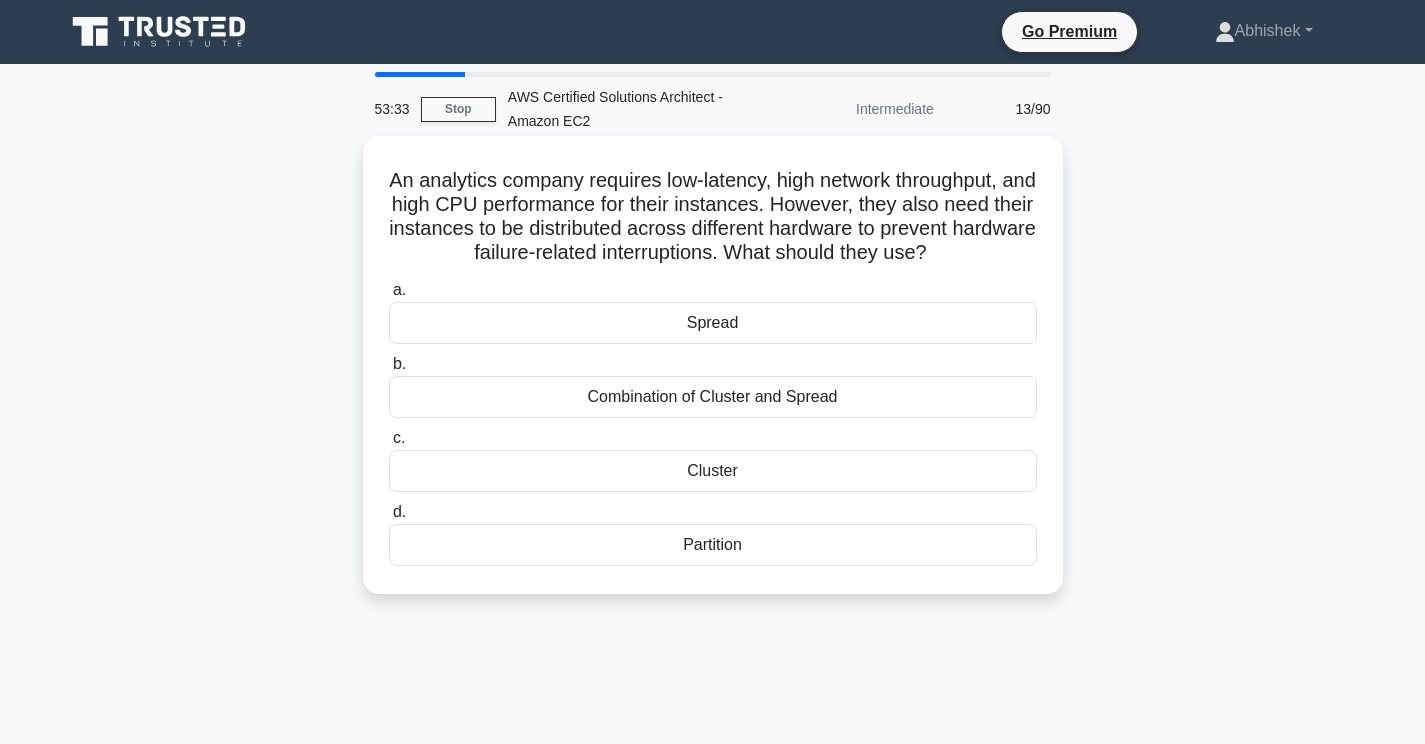 drag, startPoint x: 391, startPoint y: 179, endPoint x: 747, endPoint y: 159, distance: 356.56134 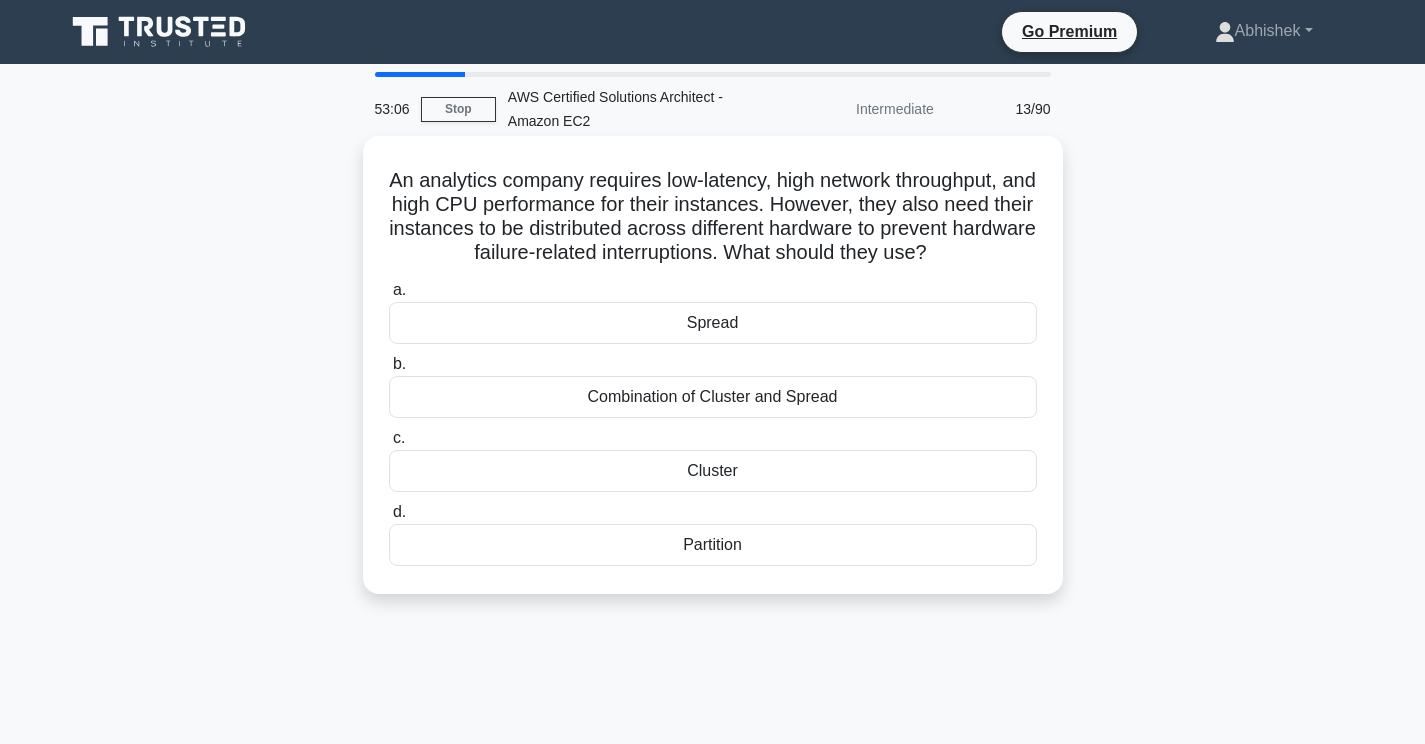 click on "Spread" at bounding box center (713, 323) 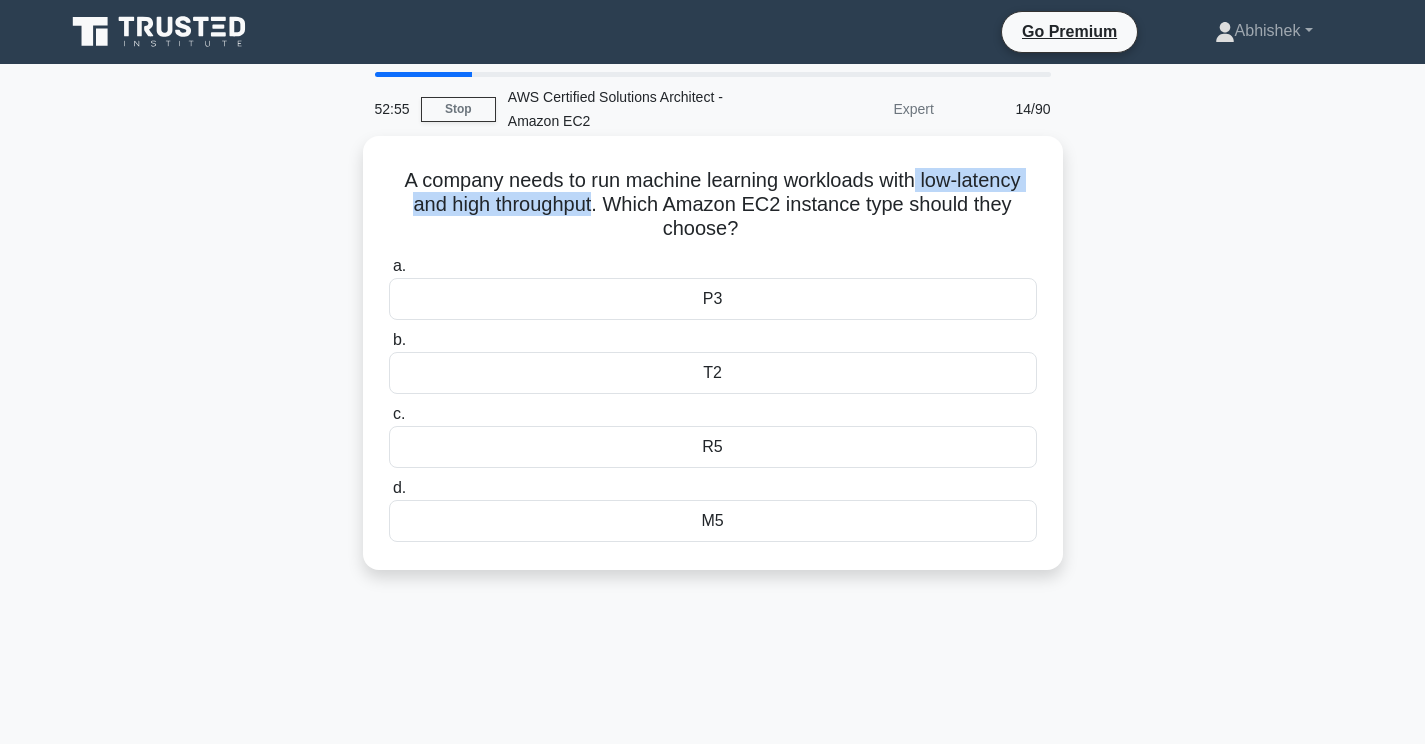 drag, startPoint x: 916, startPoint y: 172, endPoint x: 591, endPoint y: 208, distance: 326.98776 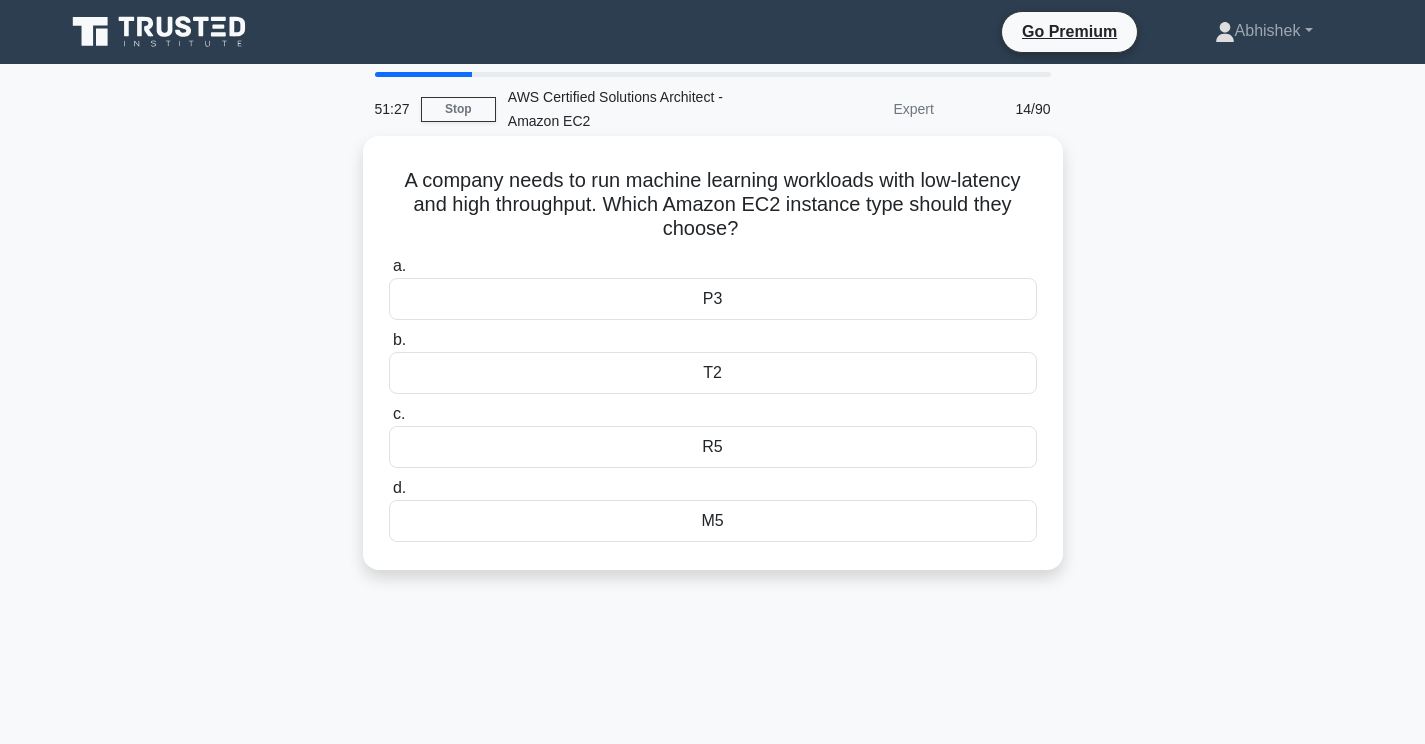 click on "P3" at bounding box center [713, 299] 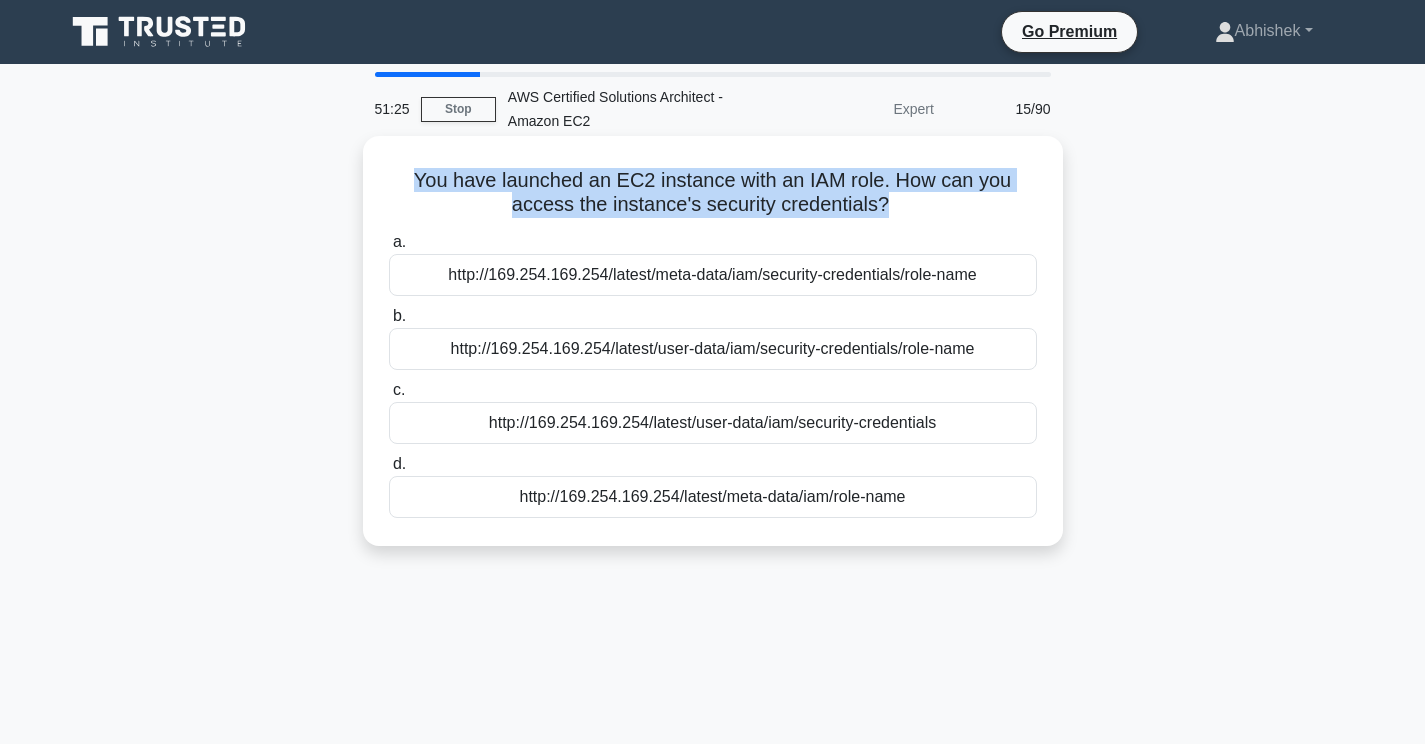 drag, startPoint x: 412, startPoint y: 182, endPoint x: 886, endPoint y: 217, distance: 475.29044 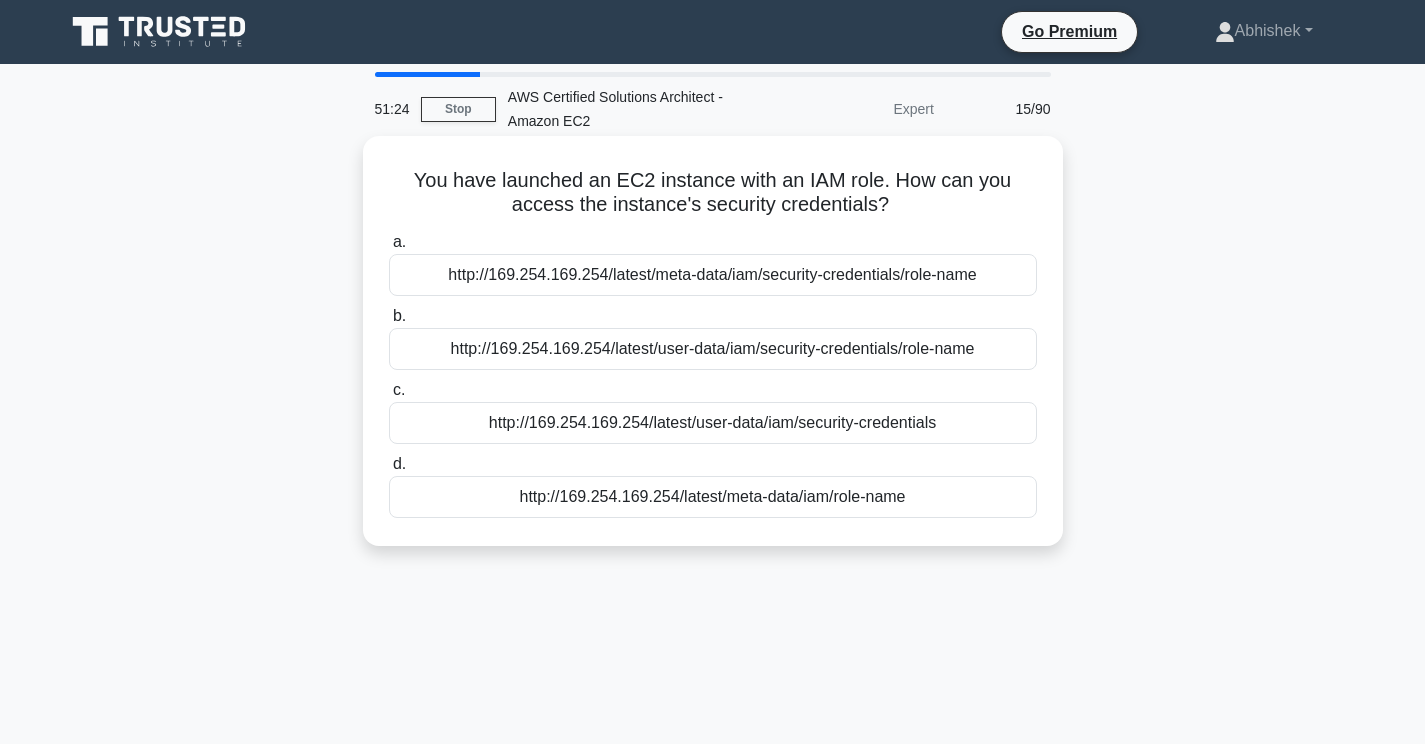 click on "You have launched an EC2 instance with an IAM role. How can you access the instance's security credentials?
.spinner_0XTQ{transform-origin:center;animation:spinner_y6GP .75s linear infinite}@keyframes spinner_y6GP{100%{transform:rotate(360deg)}}
a.
http://169.254.169.254/latest/meta-data/iam/security-credentials/role-name
b. c." at bounding box center (713, 341) 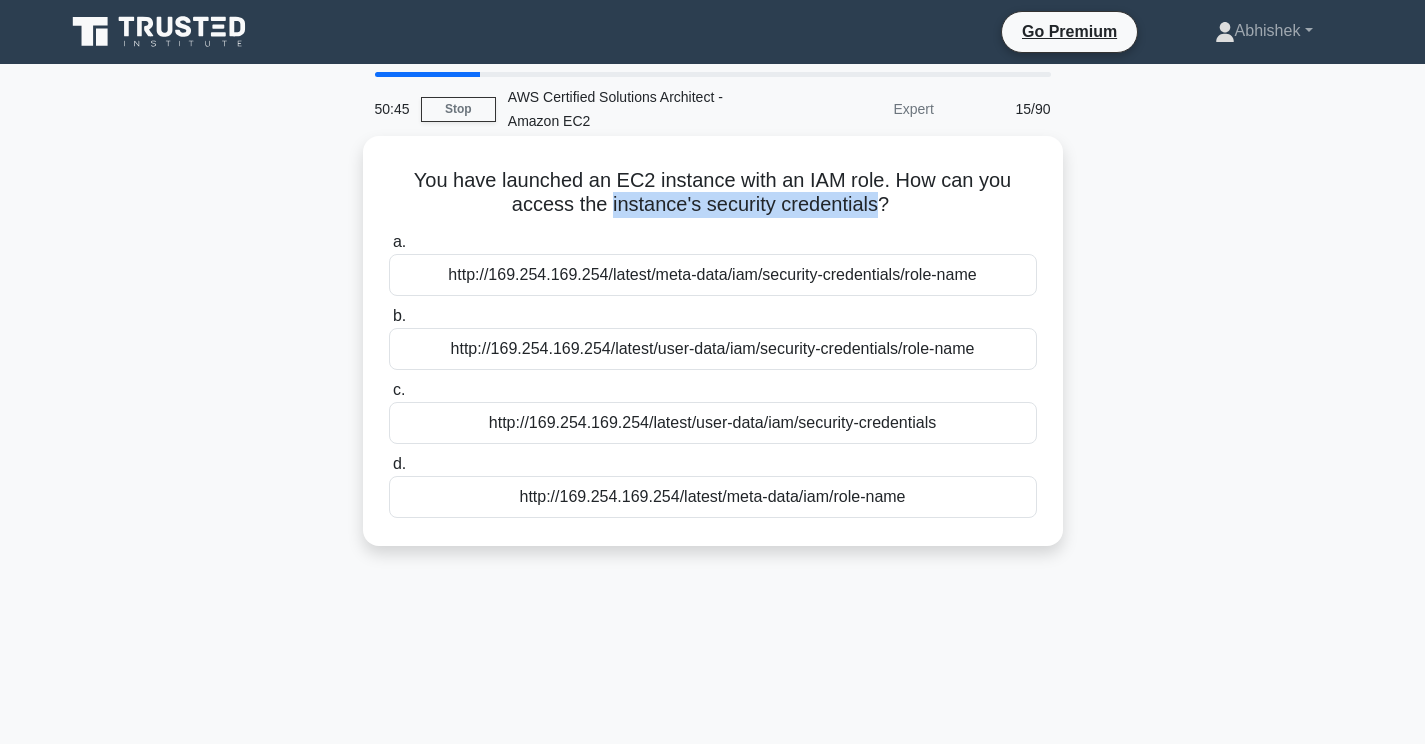 drag, startPoint x: 612, startPoint y: 204, endPoint x: 876, endPoint y: 207, distance: 264.01706 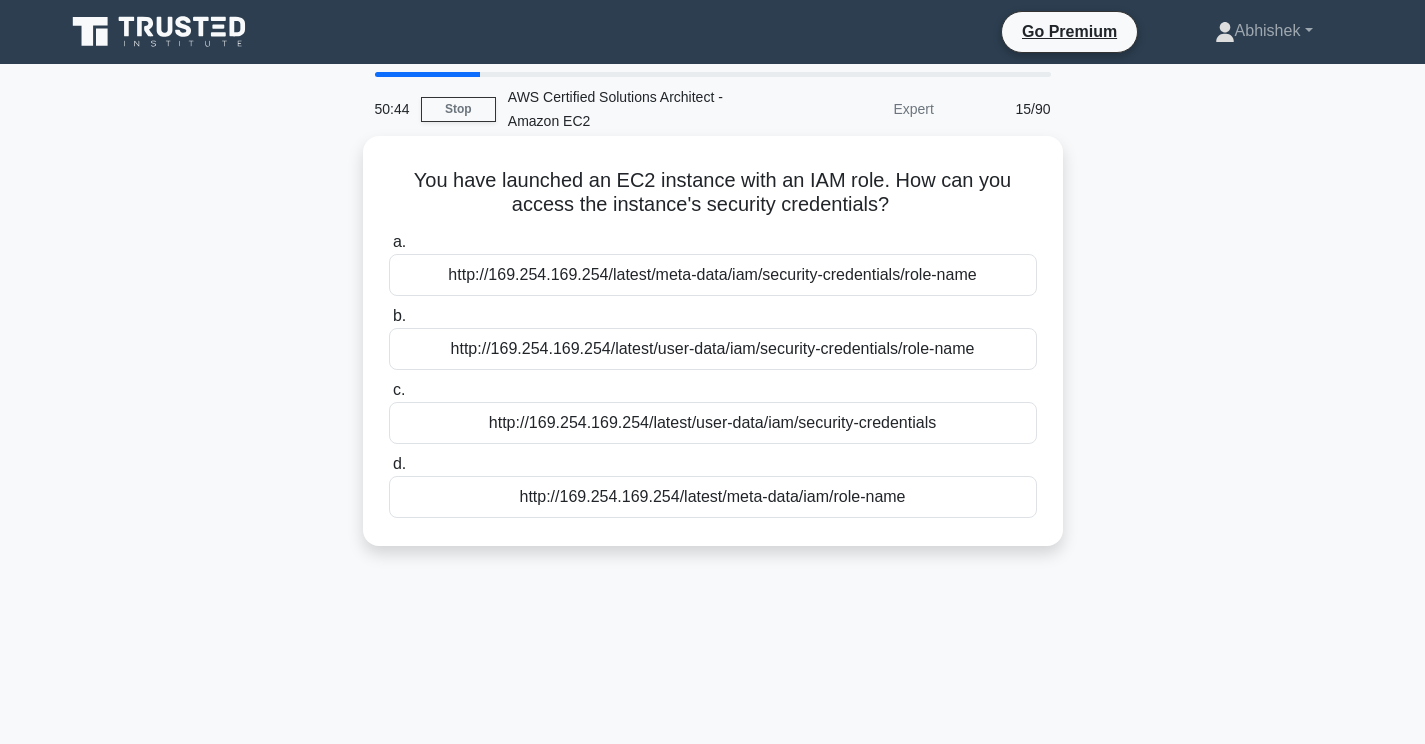 click on "You have launched an EC2 instance with an IAM role. How can you access the instance's security credentials?
.spinner_0XTQ{transform-origin:center;animation:spinner_y6GP .75s linear infinite}@keyframes spinner_y6GP{100%{transform:rotate(360deg)}}" at bounding box center (713, 193) 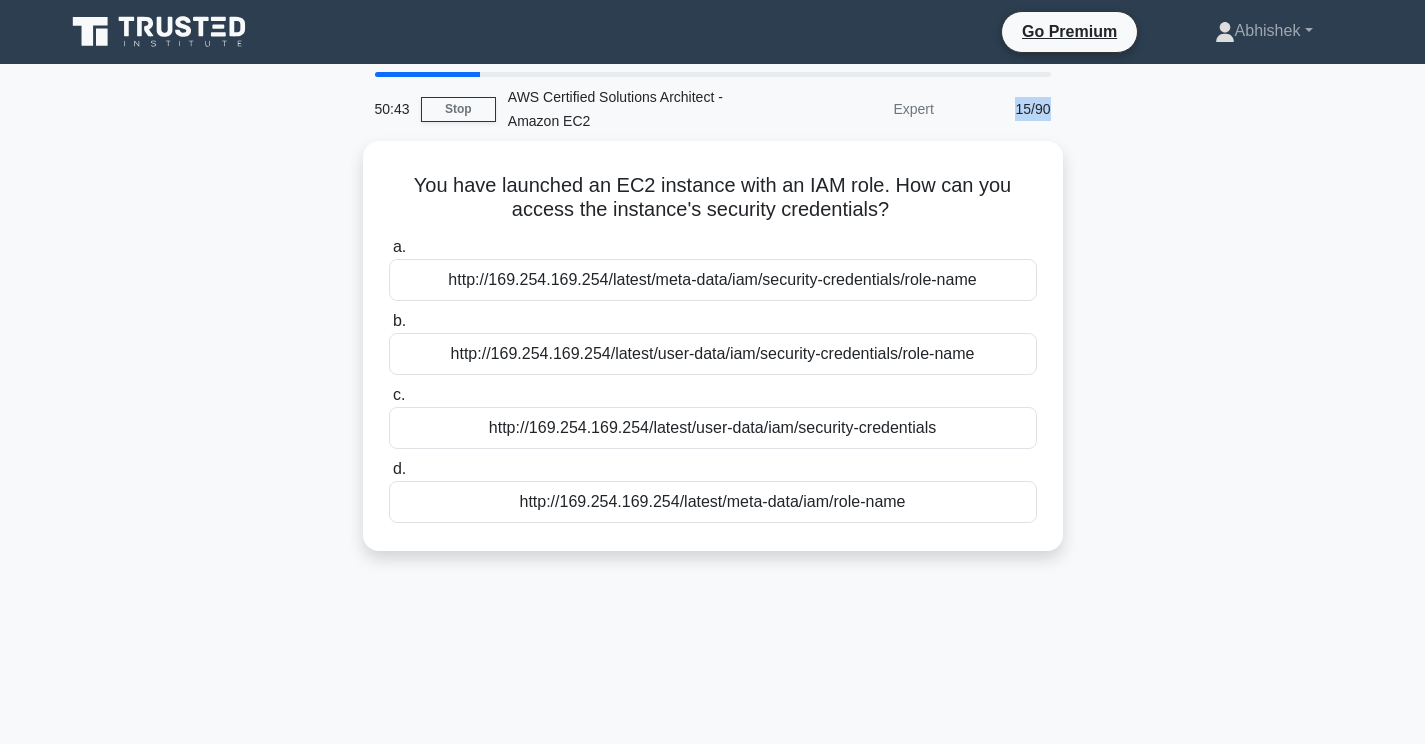 drag, startPoint x: 1019, startPoint y: 111, endPoint x: 1052, endPoint y: 115, distance: 33.24154 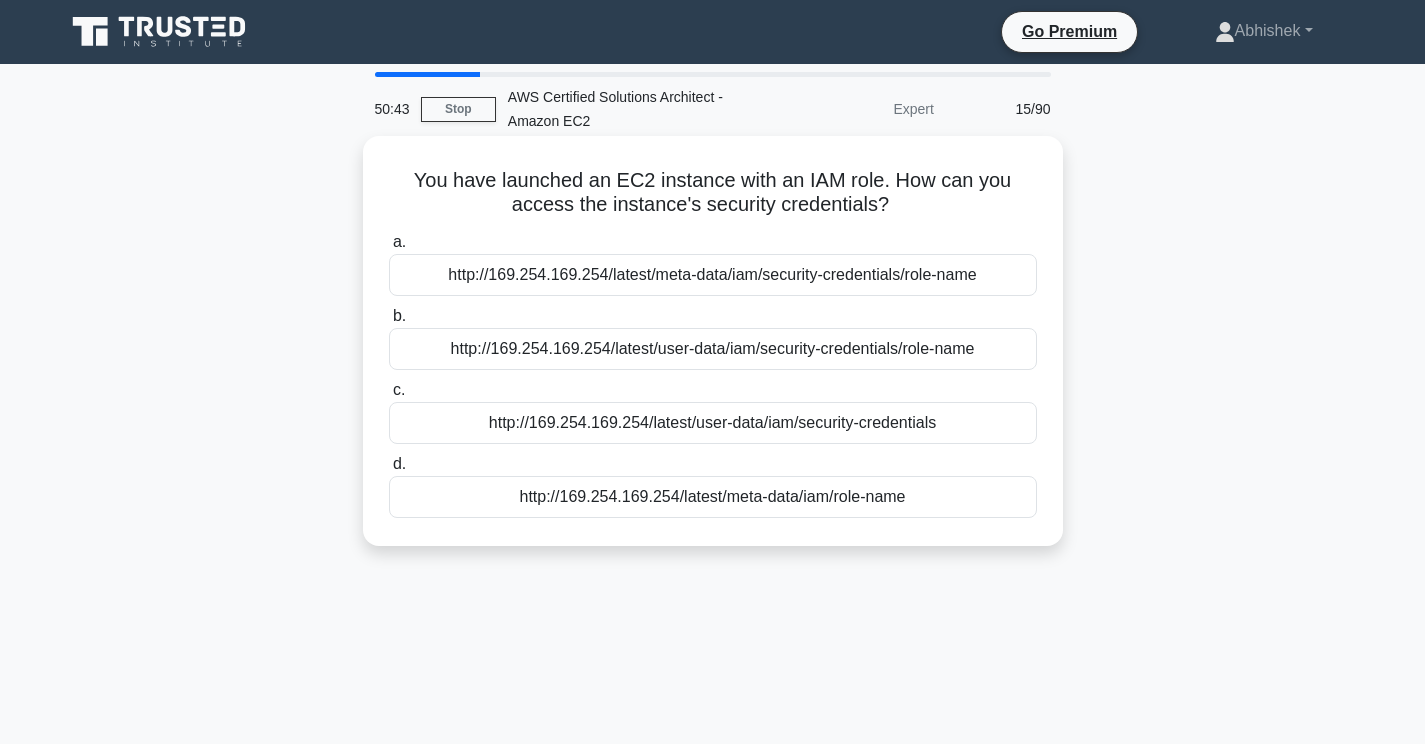 click on "You have launched an EC2 instance with an IAM role. How can you access the instance's security credentials?
.spinner_0XTQ{transform-origin:center;animation:spinner_y6GP .75s linear infinite}@keyframes spinner_y6GP{100%{transform:rotate(360deg)}}
a.
http://169.254.169.254/latest/meta-data/iam/security-credentials/role-name
b. c." at bounding box center (713, 341) 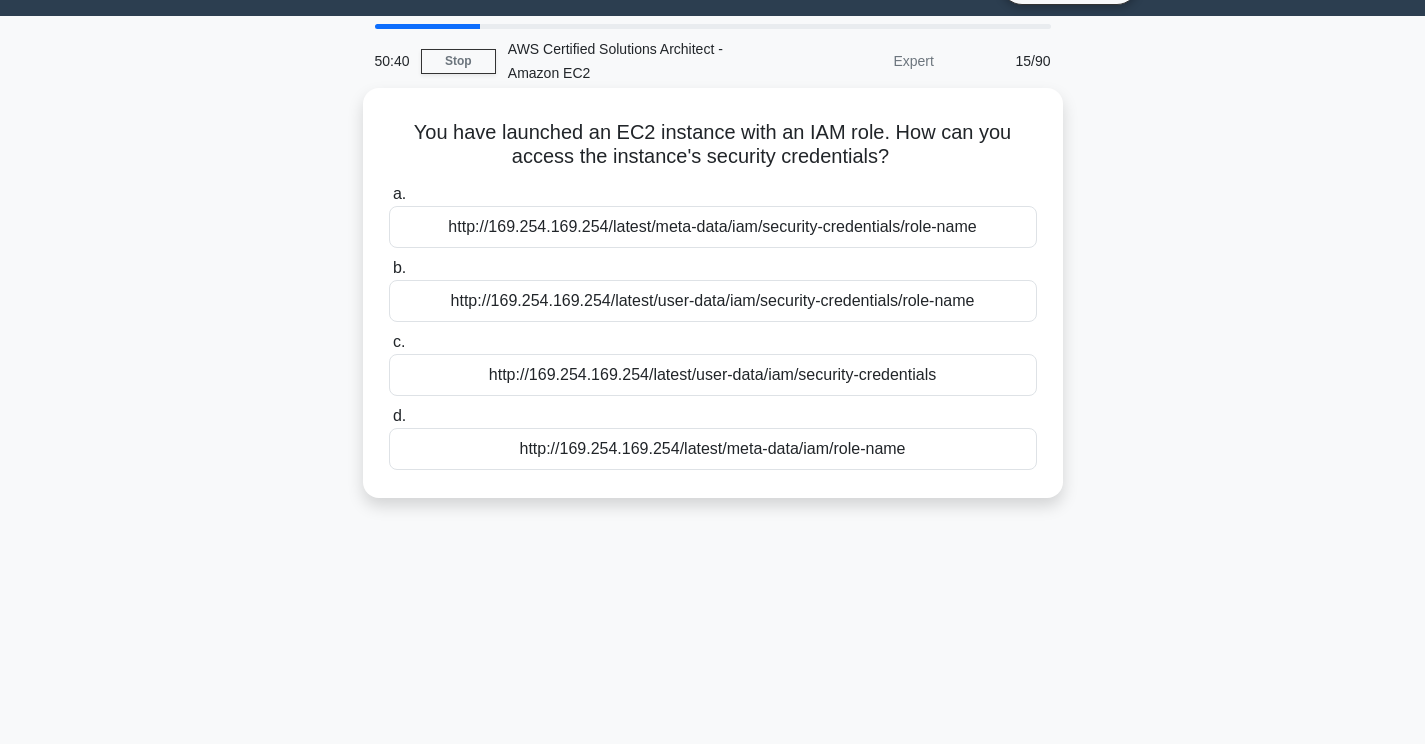 scroll, scrollTop: 0, scrollLeft: 0, axis: both 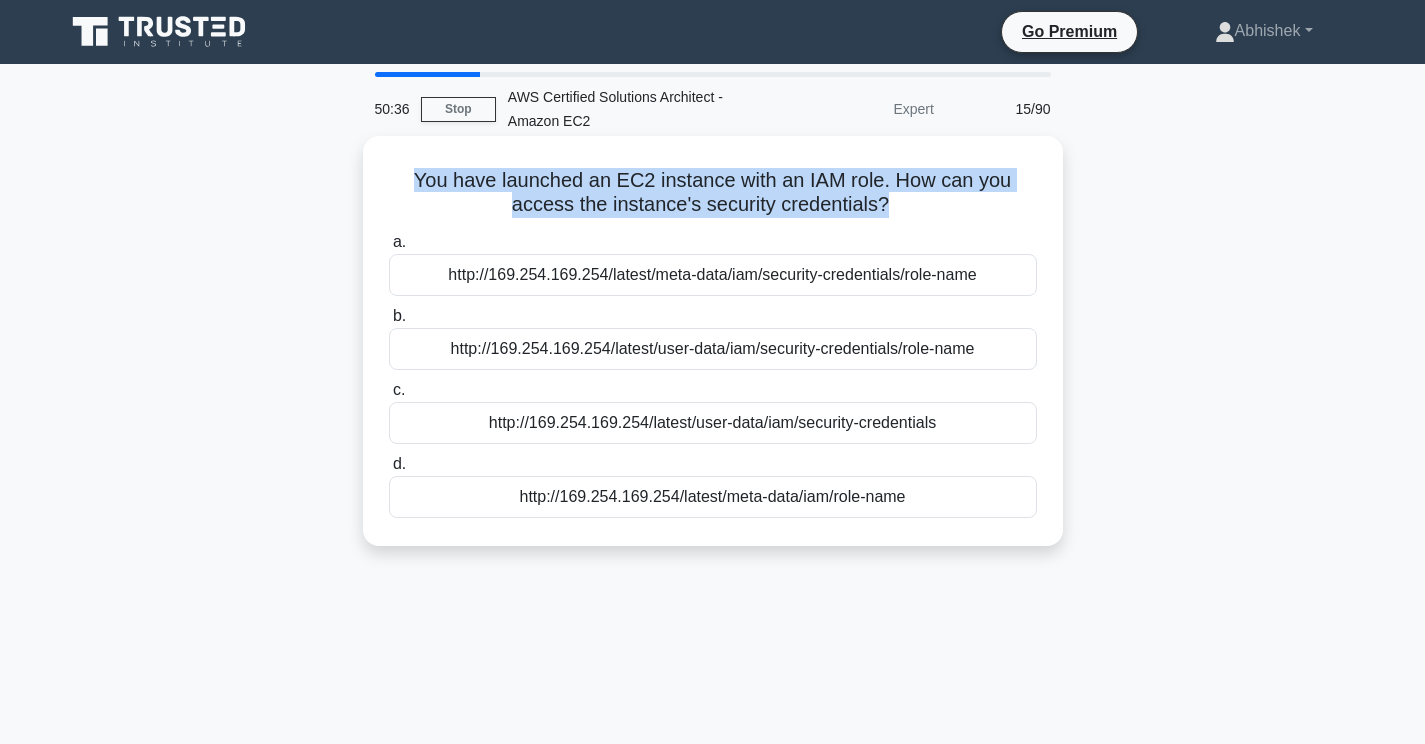 drag, startPoint x: 887, startPoint y: 199, endPoint x: 397, endPoint y: 165, distance: 491.17816 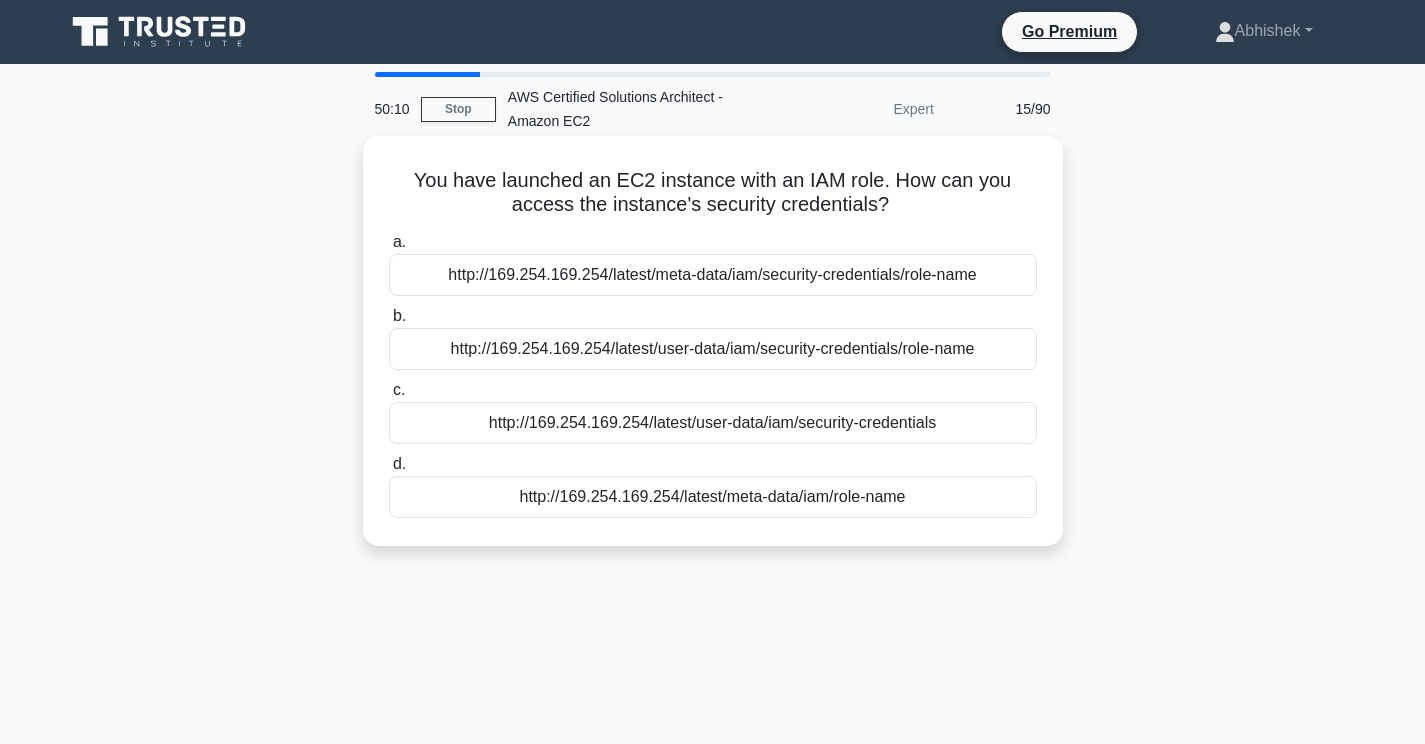 click on "You have launched an EC2 instance with an IAM role. How can you access the instance's security credentials?
.spinner_0XTQ{transform-origin:center;animation:spinner_y6GP .75s linear infinite}@keyframes spinner_y6GP{100%{transform:rotate(360deg)}}" at bounding box center [713, 193] 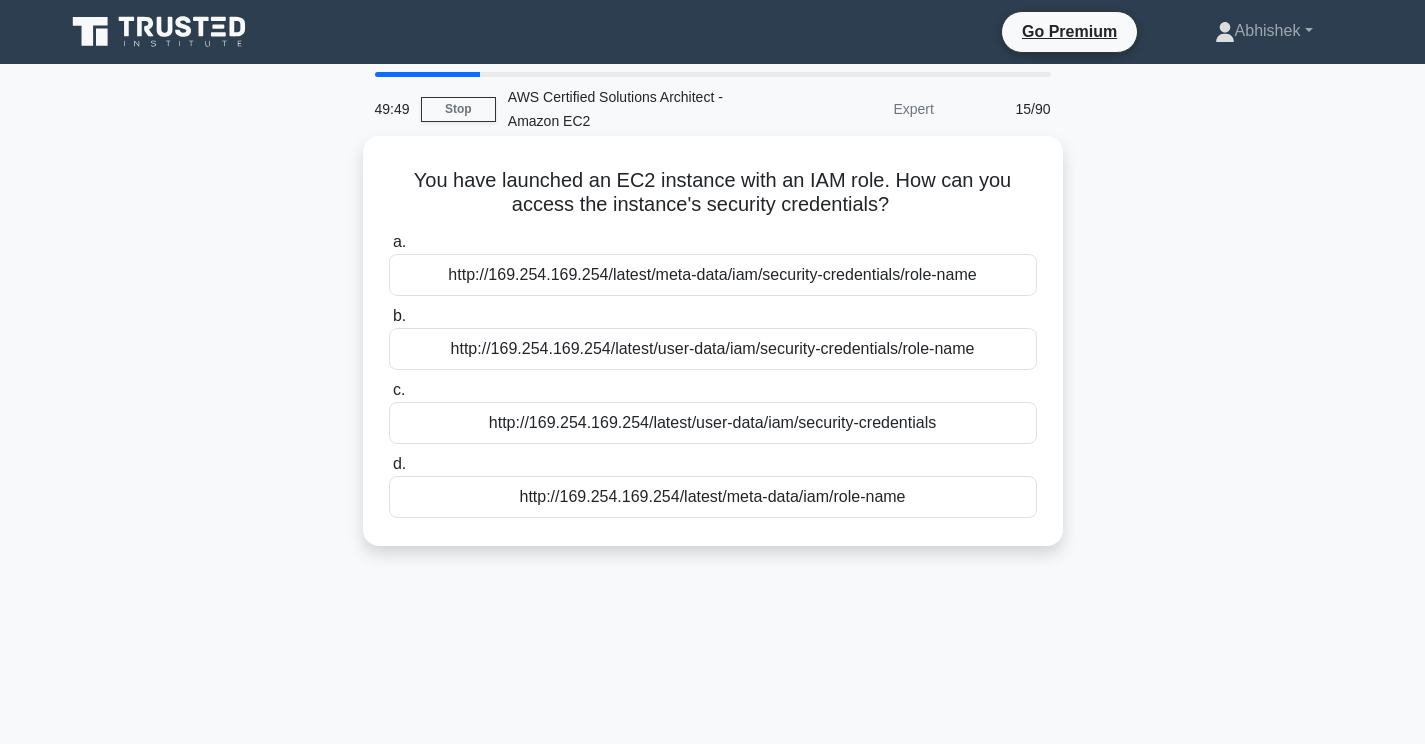 drag, startPoint x: 406, startPoint y: 178, endPoint x: 959, endPoint y: 202, distance: 553.52057 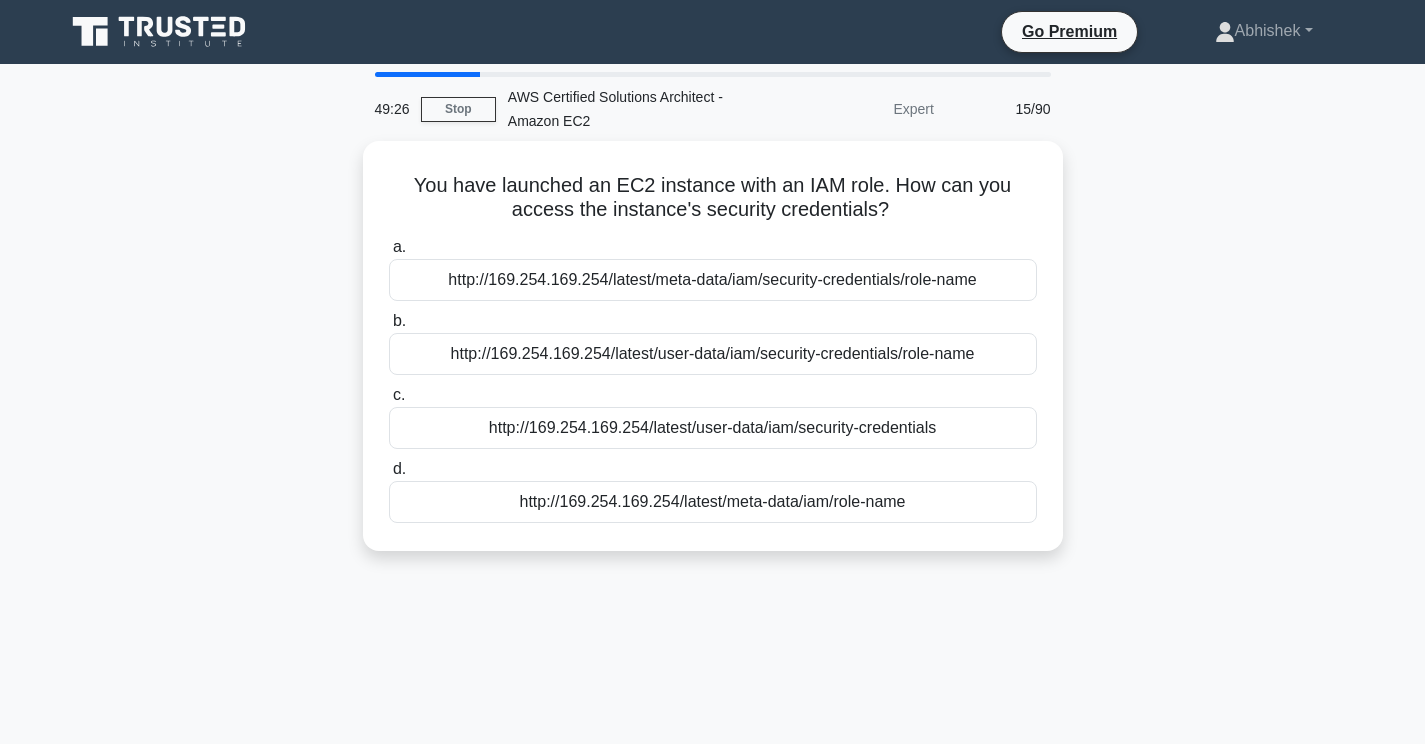 drag, startPoint x: 427, startPoint y: 274, endPoint x: 1002, endPoint y: 565, distance: 644.4424 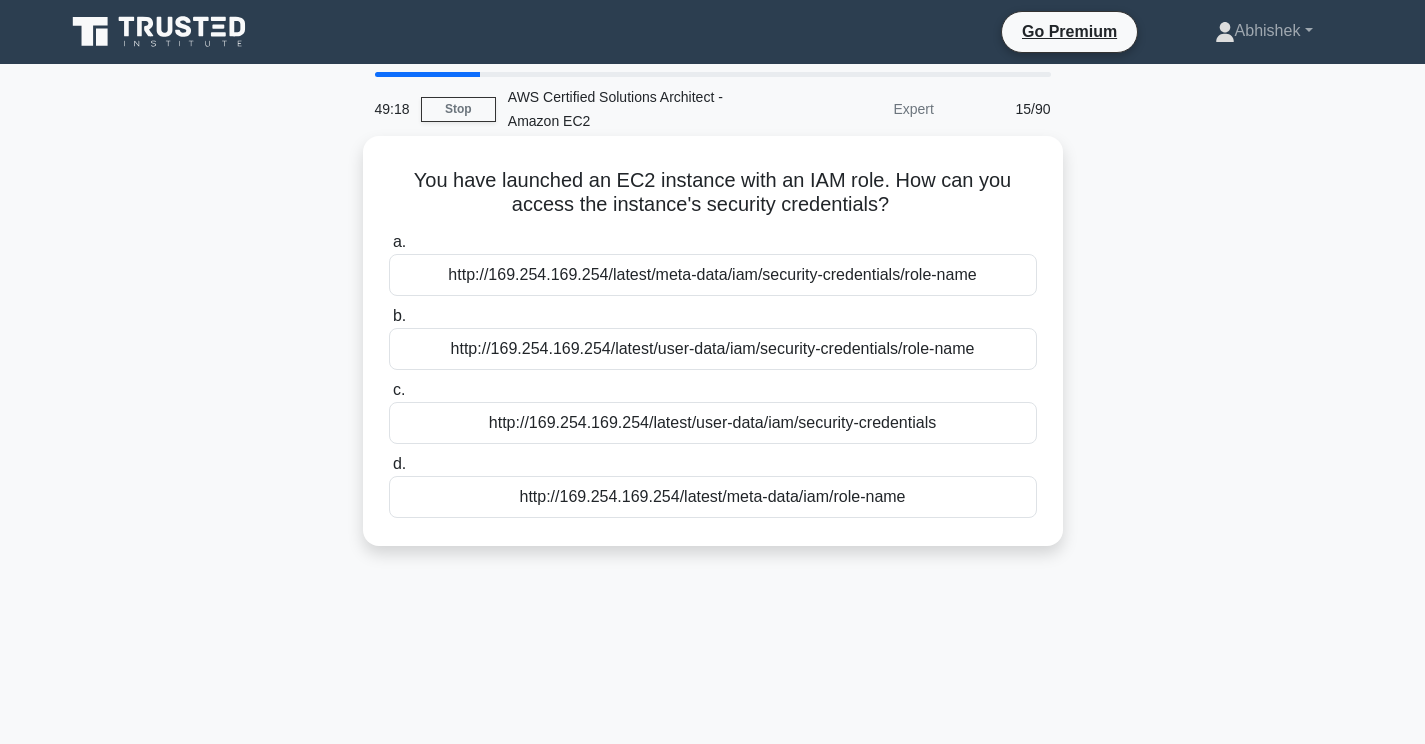 drag, startPoint x: 414, startPoint y: 170, endPoint x: 946, endPoint y: 534, distance: 644.6084 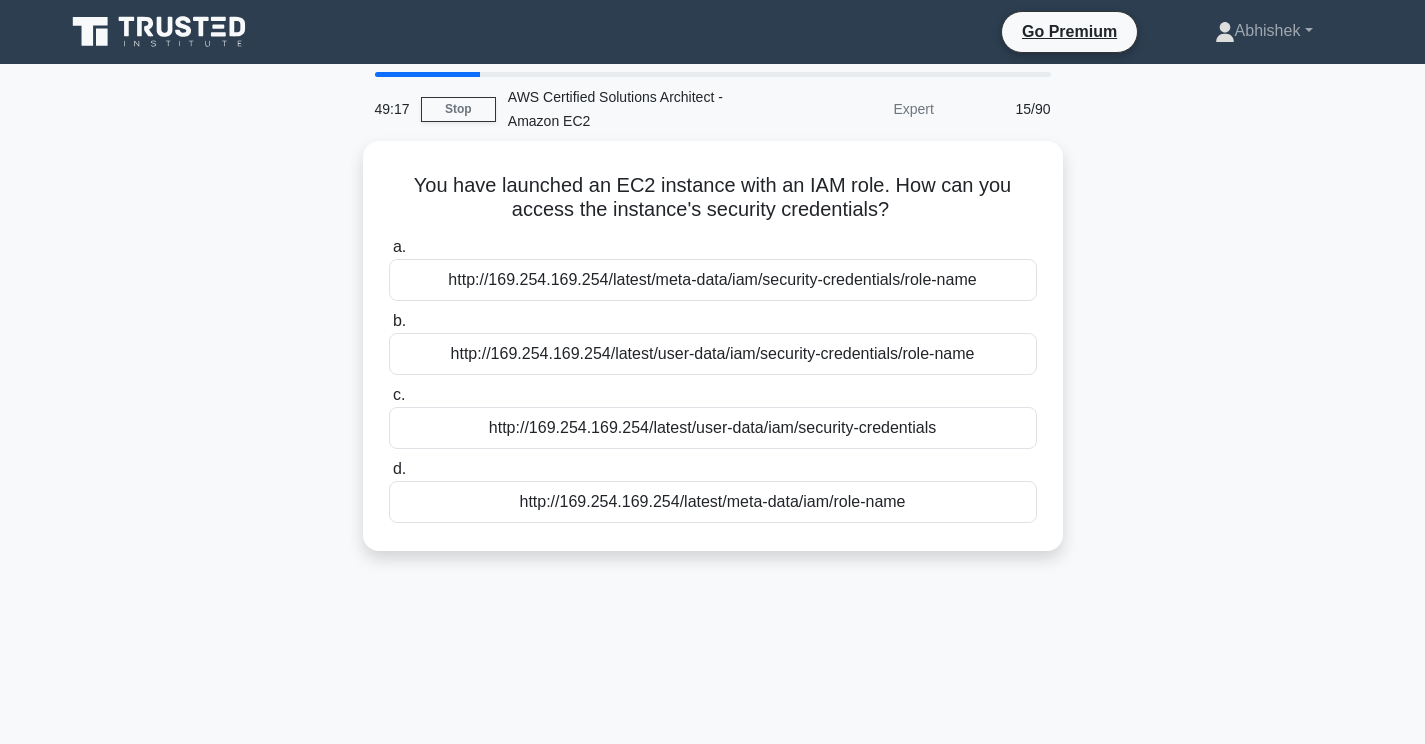 copy on "You have launched an EC2 instance with an IAM role. How can you access the instance's security credentials?
.spinner_0XTQ{transform-origin:center;animation:spinner_y6GP .75s linear infinite}@keyframes spinner_y6GP{100%{transform:rotate(360deg)}}
a.
http://169.254.169.254/latest/meta-data/iam/security-credentials/role-name
b.
http://169.254.169.254/latest/user-data/iam/security-credentials/role-name
c.
http://169.254.169.254/latest/user-data/iam/security-credentials
d.
http://169.254.169.254/latest/meta-data/iam/role-name" 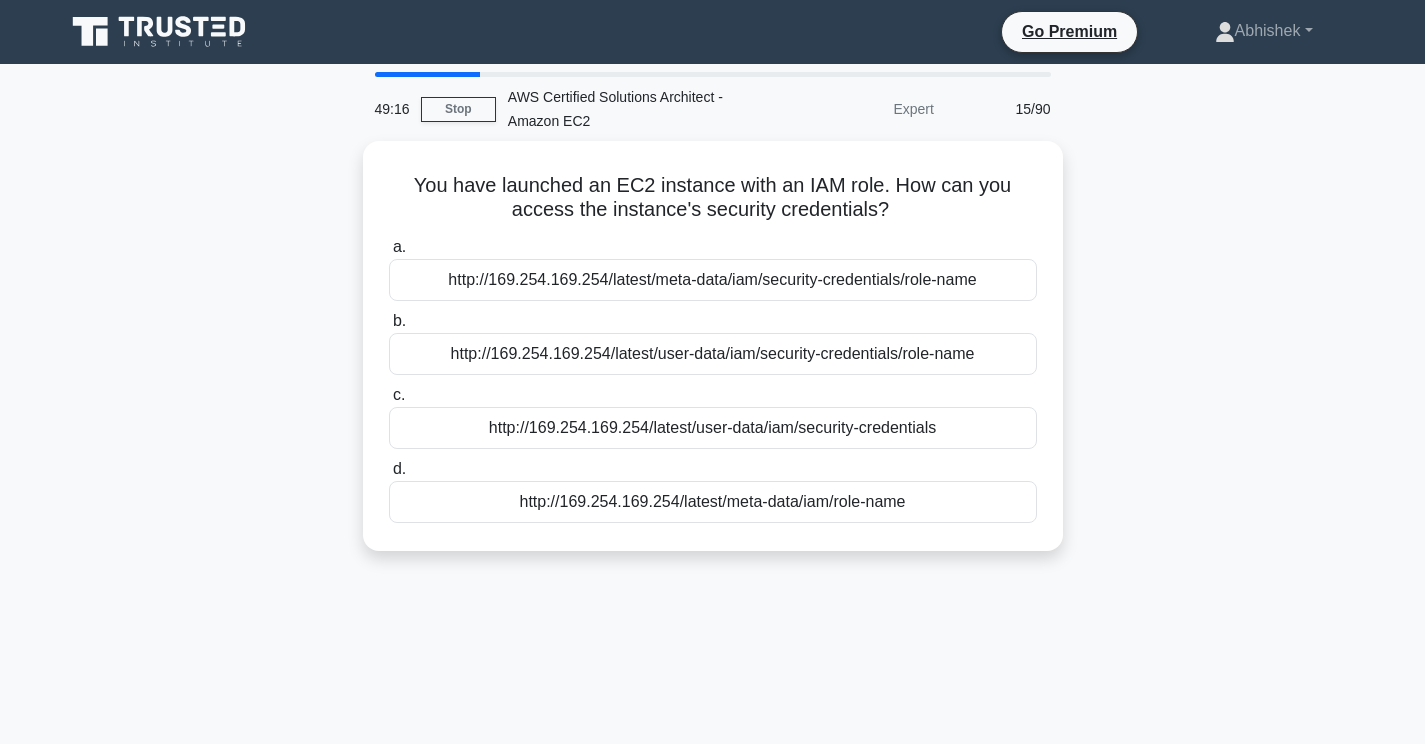 click on "You have launched an EC2 instance with an IAM role. How can you access the instance's security credentials?
.spinner_0XTQ{transform-origin:center;animation:spinner_y6GP .75s linear infinite}@keyframes spinner_y6GP{100%{transform:rotate(360deg)}}
a.
http://169.254.169.254/latest/meta-data/iam/security-credentials/role-name
b. c. d." at bounding box center [713, 358] 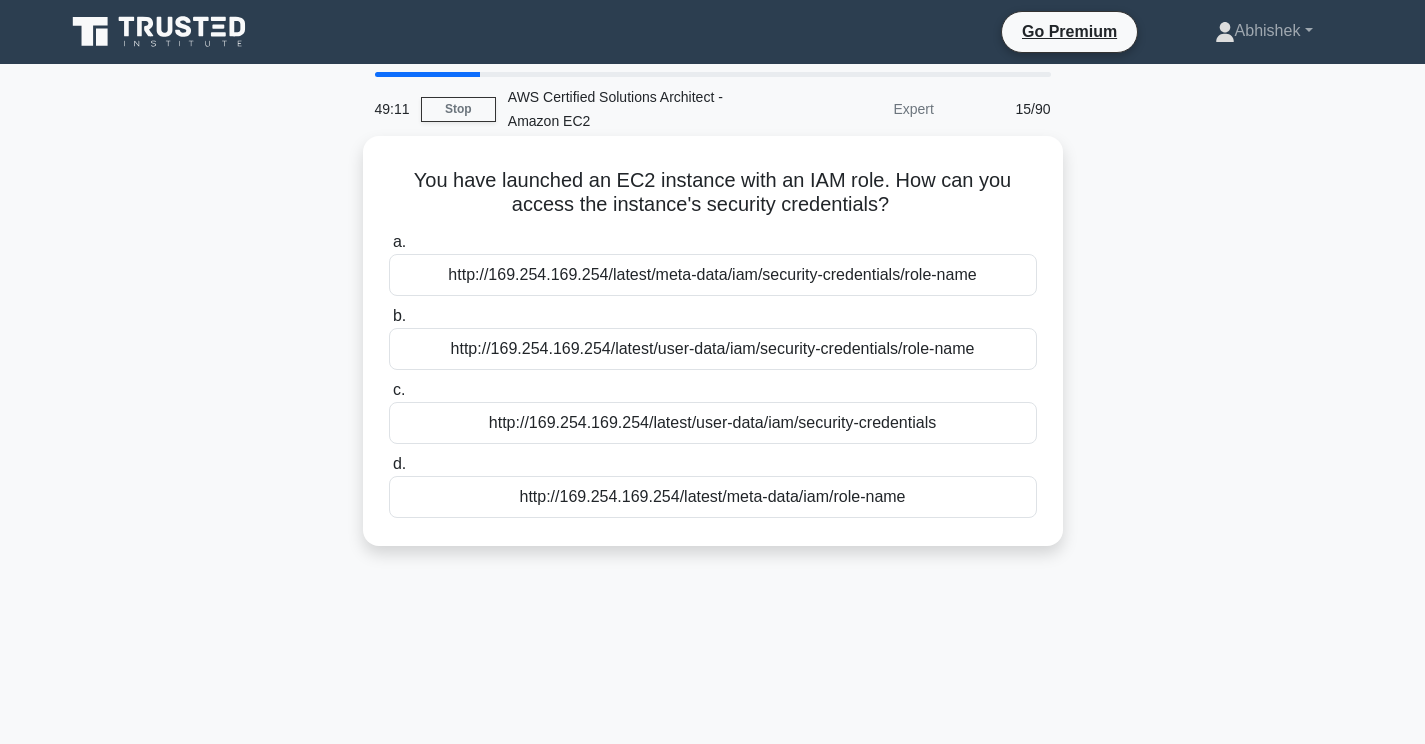 drag, startPoint x: 416, startPoint y: 181, endPoint x: 918, endPoint y: 520, distance: 605.74335 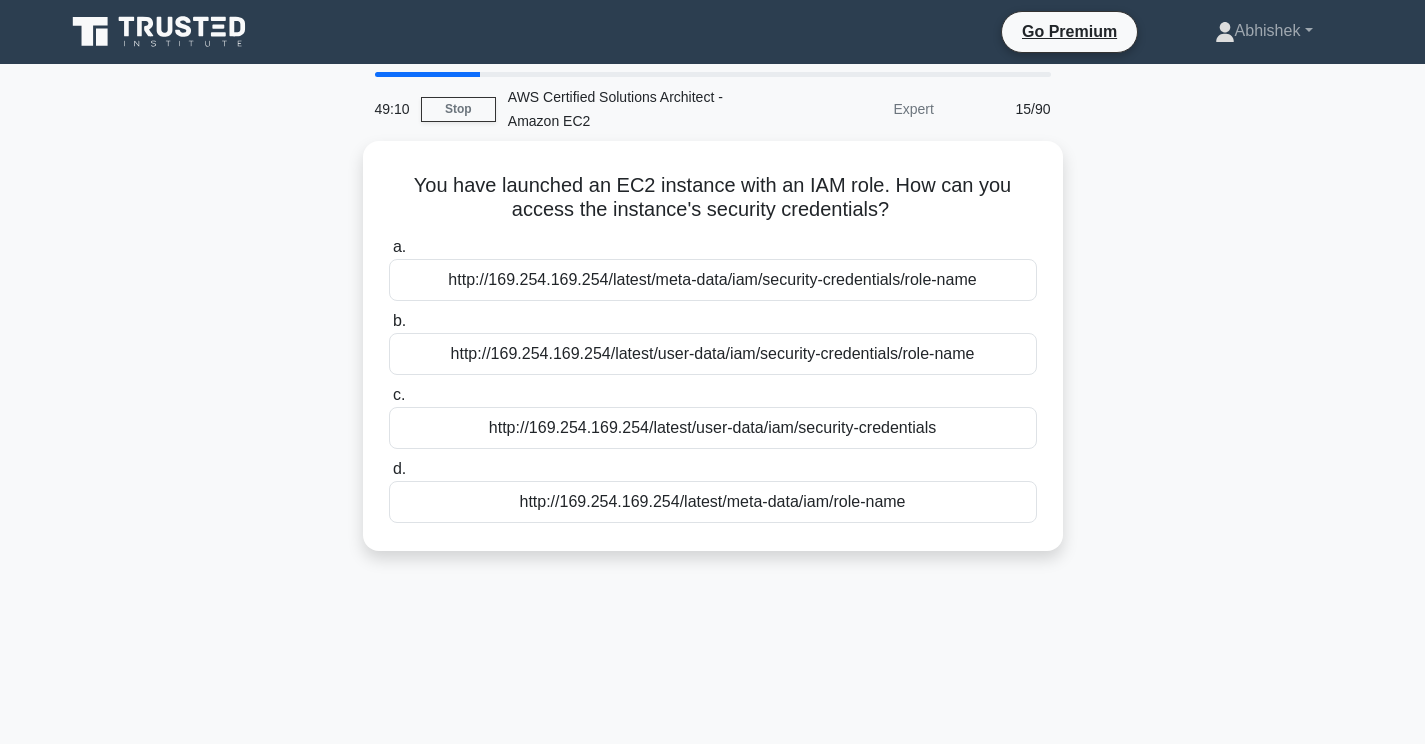 click on "You have launched an EC2 instance with an IAM role. How can you access the instance's security credentials?
.spinner_0XTQ{transform-origin:center;animation:spinner_y6GP .75s linear infinite}@keyframes spinner_y6GP{100%{transform:rotate(360deg)}}
a.
http://169.254.169.254/latest/meta-data/iam/security-credentials/role-name
b. c. d." at bounding box center [713, 358] 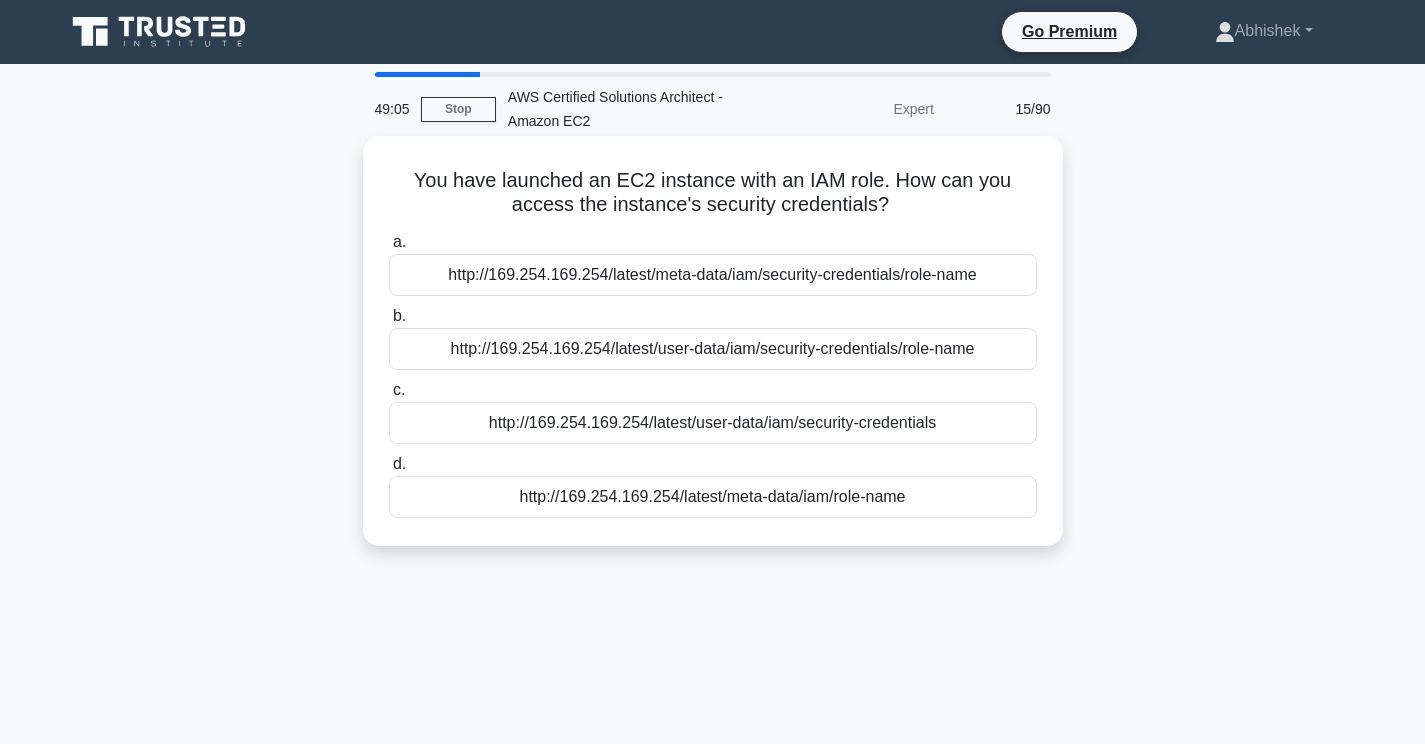 drag, startPoint x: 436, startPoint y: 352, endPoint x: 999, endPoint y: 353, distance: 563.0009 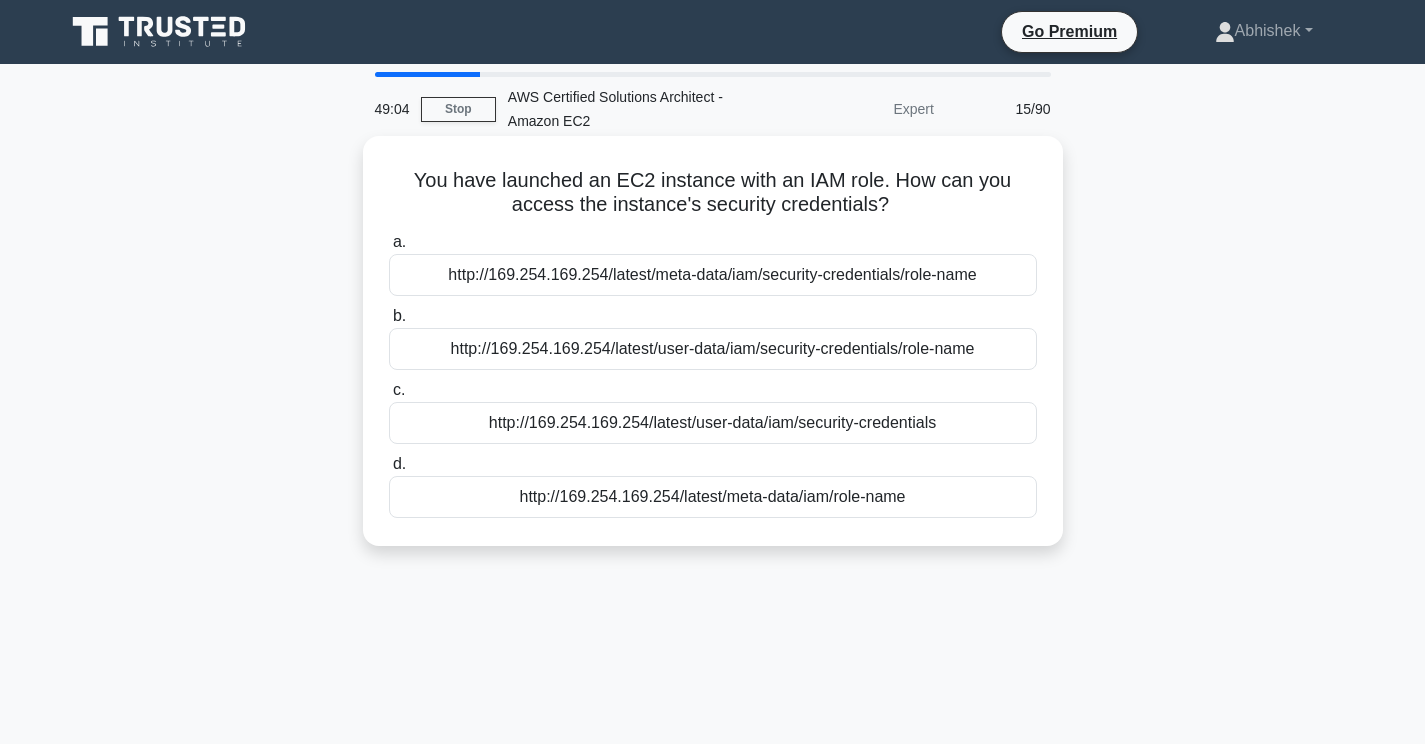 copy on "http://169.254.169.254/latest/user-data/iam/security-credentials/role-name" 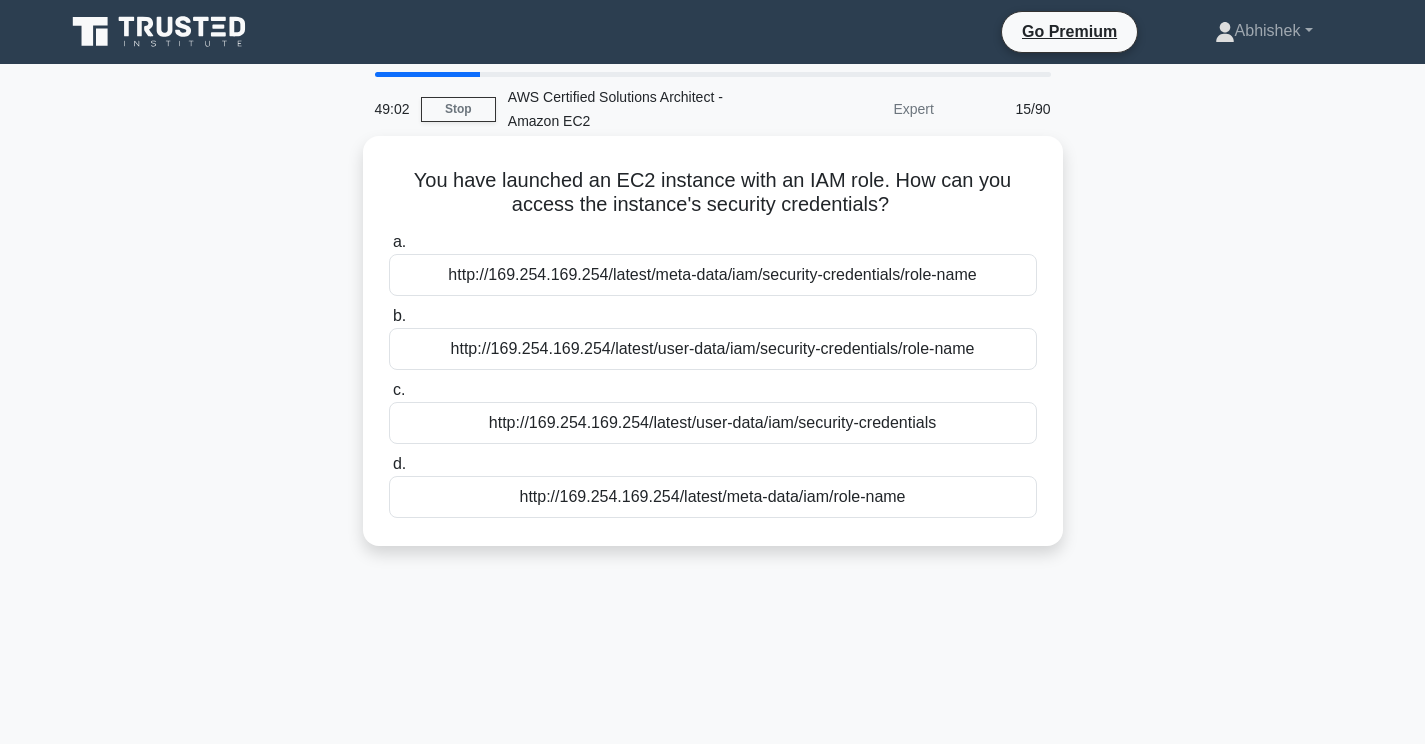 drag, startPoint x: 941, startPoint y: 422, endPoint x: 469, endPoint y: 420, distance: 472.00424 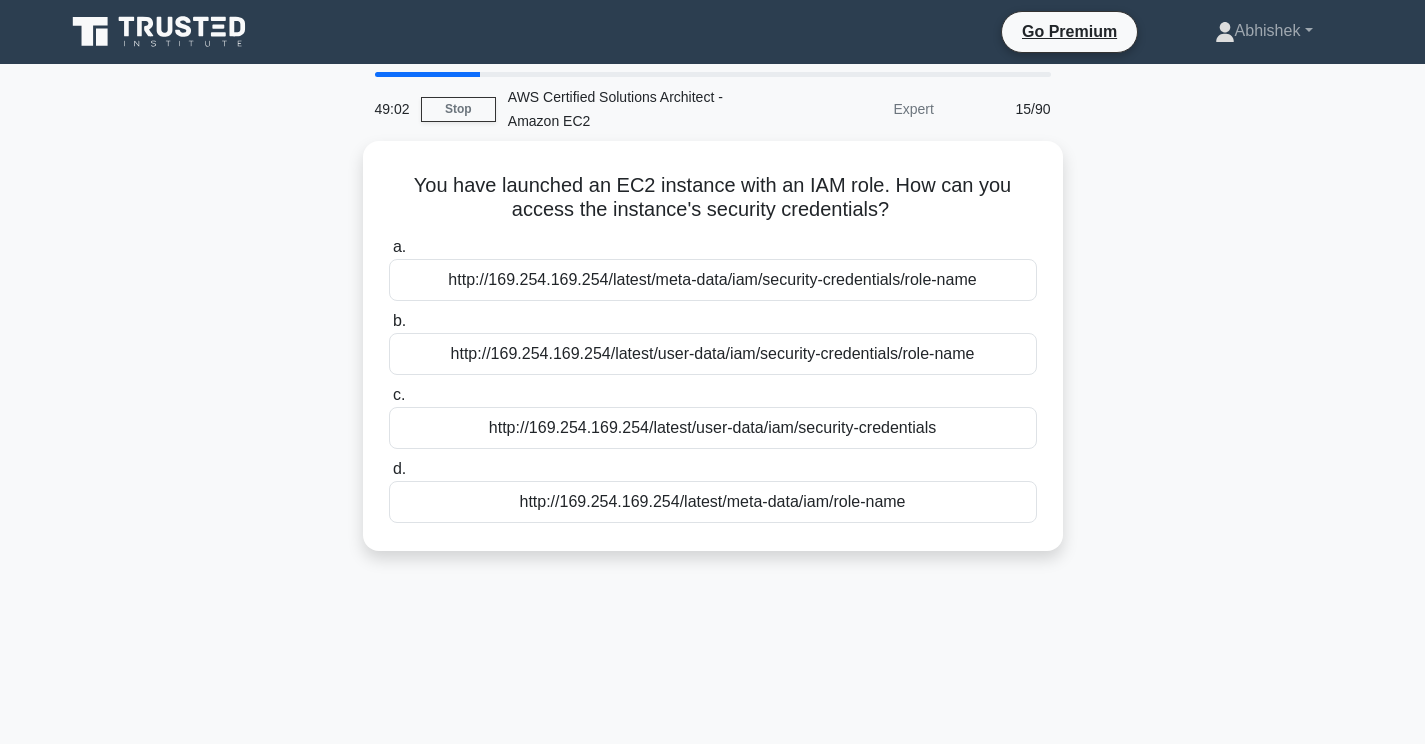 copy on "http://169.254.169.254/latest/user-data/iam/security-credentials" 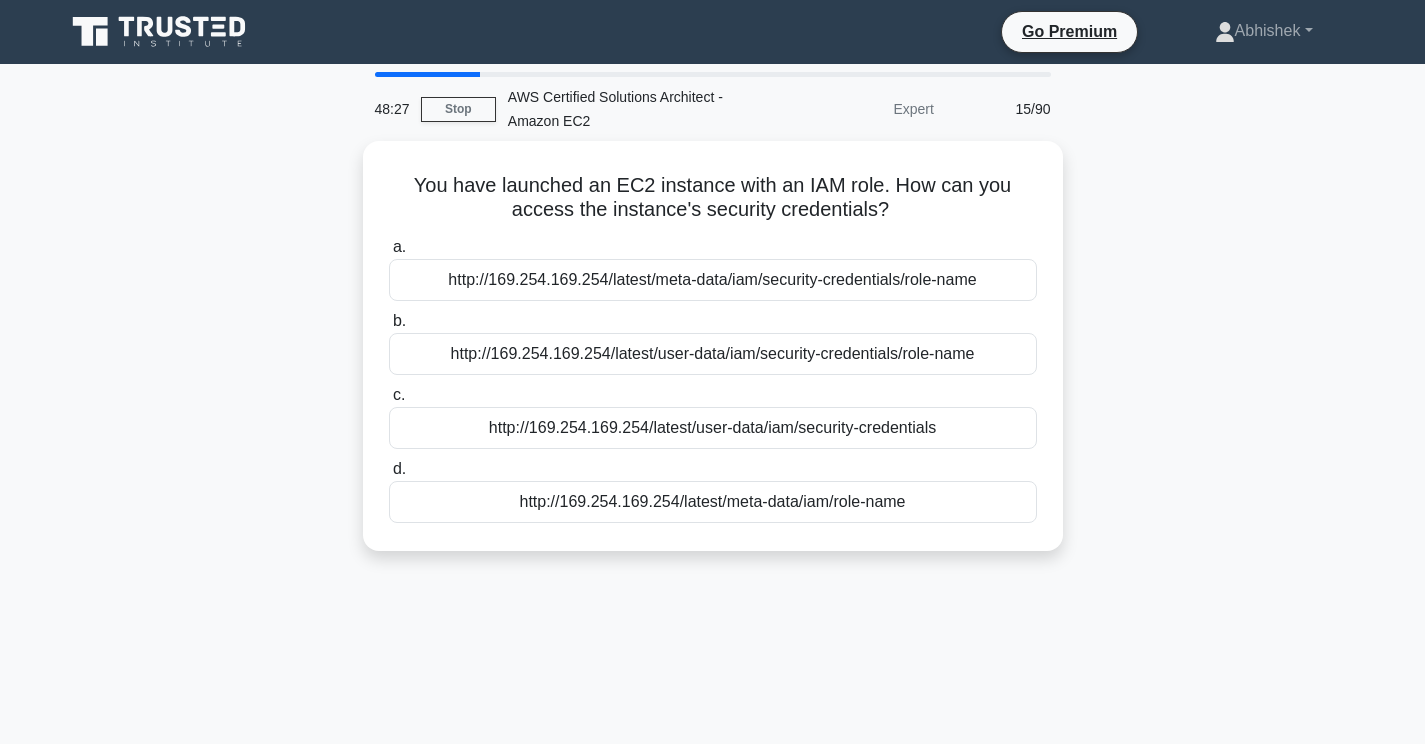 click on "You have launched an EC2 instance with an IAM role. How can you access the instance's security credentials?
.spinner_0XTQ{transform-origin:center;animation:spinner_y6GP .75s linear infinite}@keyframes spinner_y6GP{100%{transform:rotate(360deg)}}
a.
http://169.254.169.254/latest/meta-data/iam/security-credentials/role-name
b. c. d." at bounding box center (713, 358) 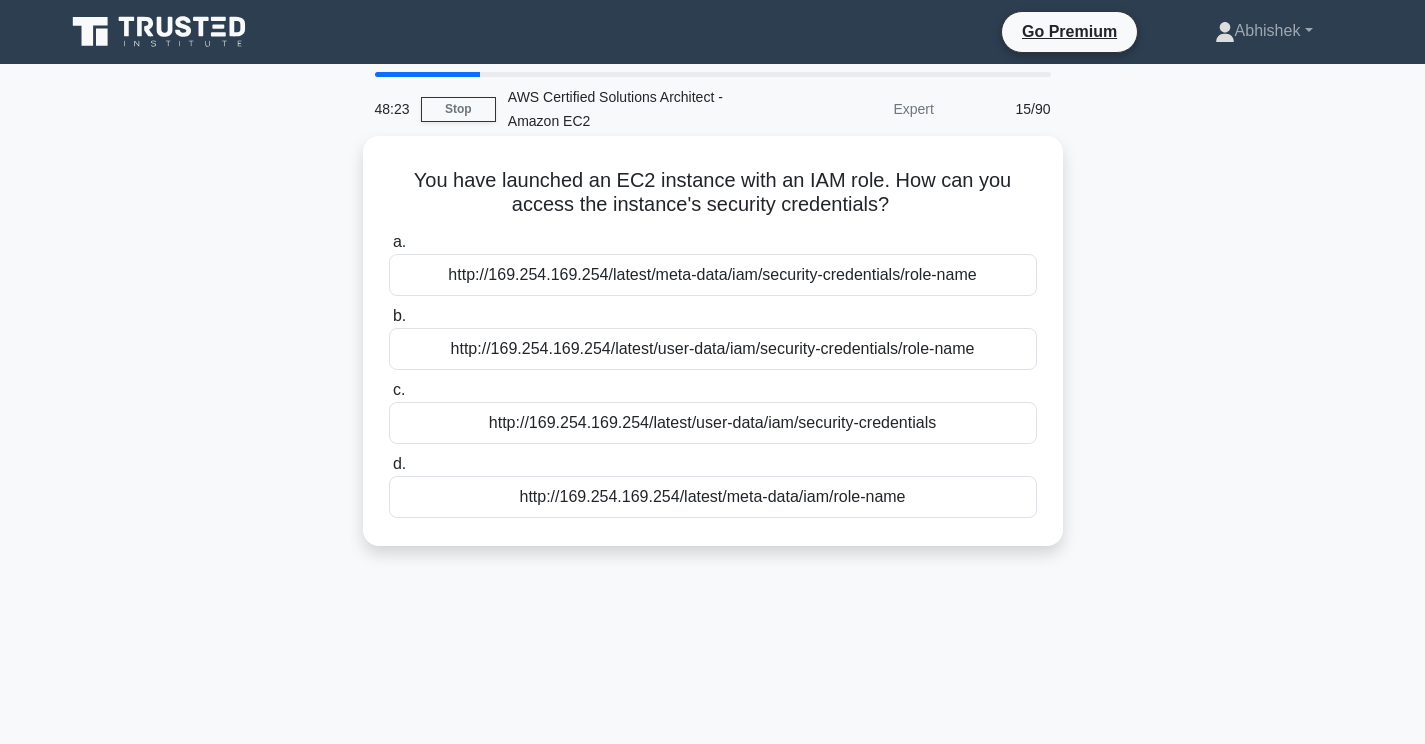 drag, startPoint x: 426, startPoint y: 172, endPoint x: 952, endPoint y: 501, distance: 620.4168 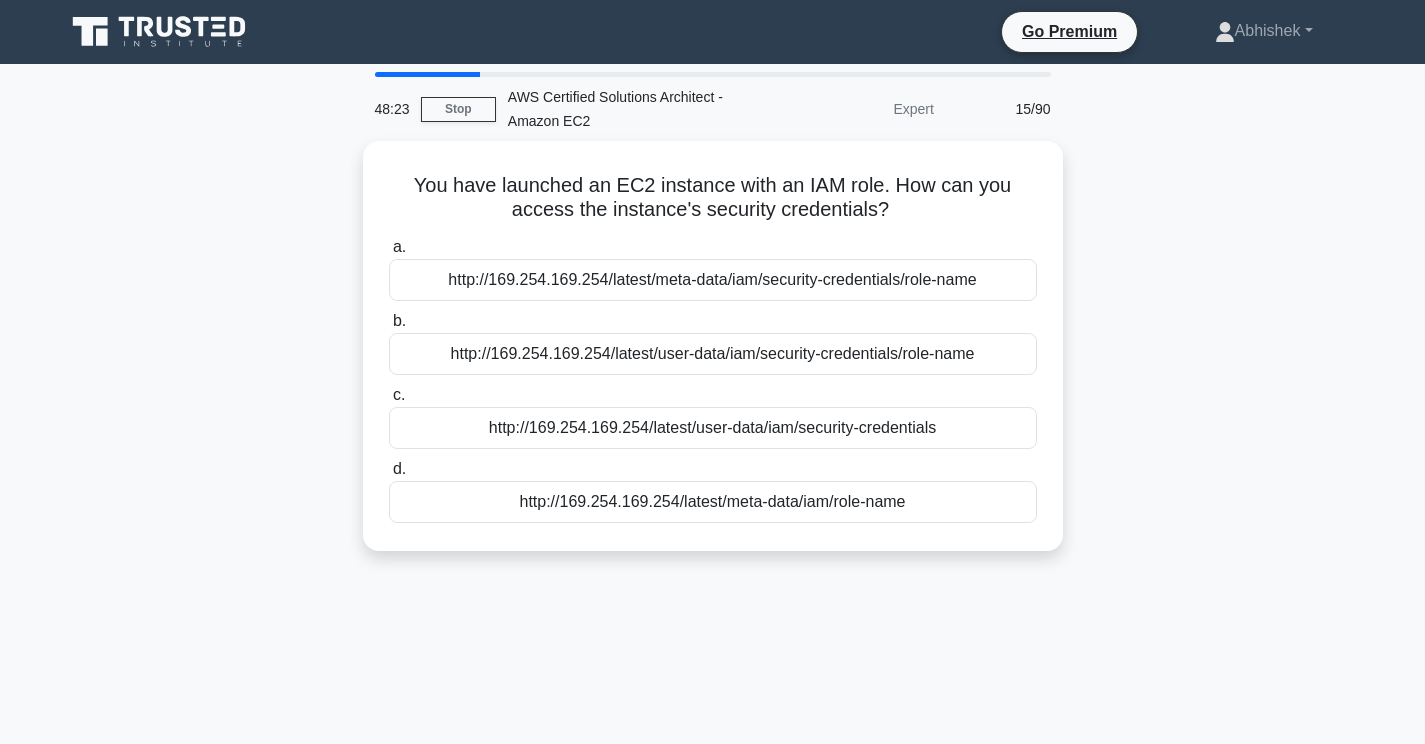 copy on "ou have launched an EC2 instance with an IAM role. How can you access the instance's security credentials?
.spinner_0XTQ{transform-origin:center;animation:spinner_y6GP .75s linear infinite}@keyframes spinner_y6GP{100%{transform:rotate(360deg)}}
a.
http://169.254.169.254/latest/meta-data/iam/security-credentials/role-name
b.
http://169.254.169.254/latest/user-data/iam/security-credentials/role-name
c.
http://169.254.169.254/latest/user-data/iam/security-credentials
d.
http://169.254.169.254/latest/meta-data/iam/role-name" 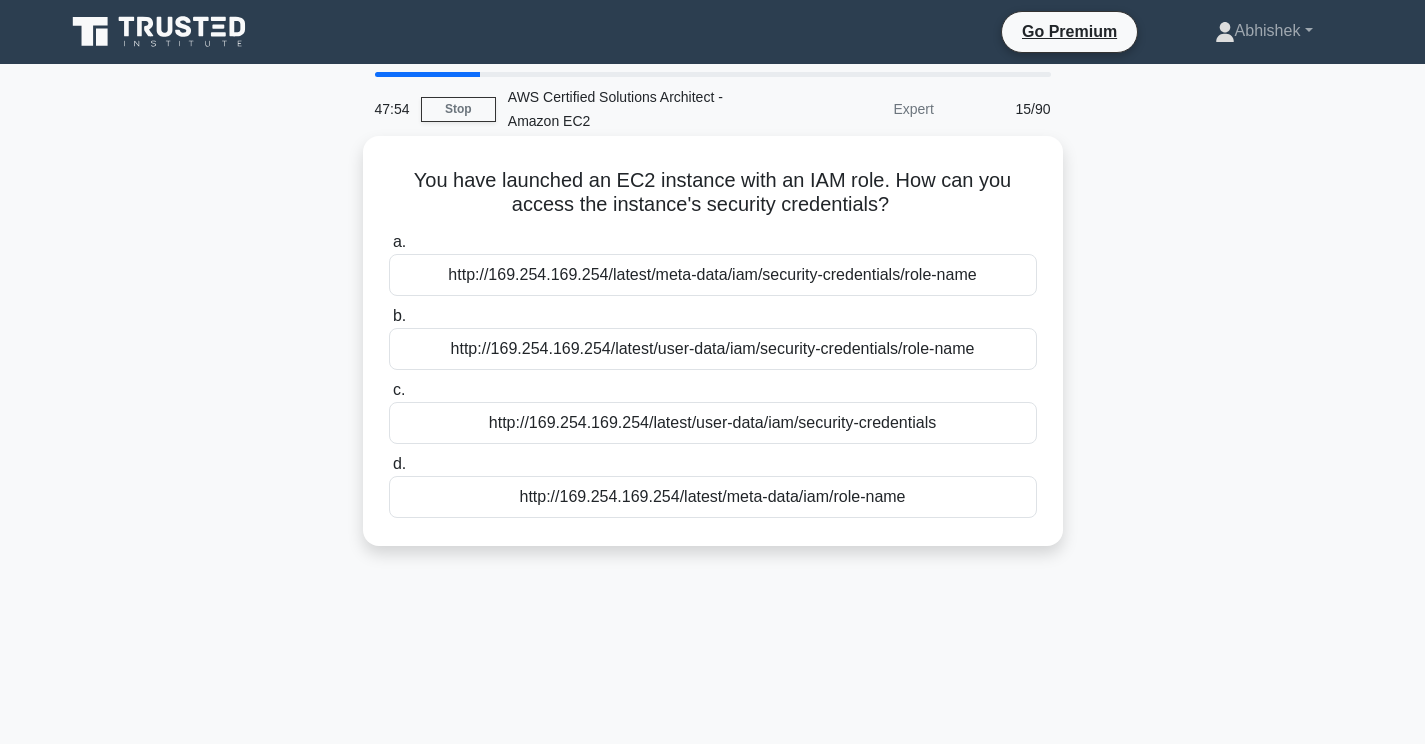click on "You have launched an EC2 instance with an IAM role. How can you access the instance's security credentials?
.spinner_0XTQ{transform-origin:center;animation:spinner_y6GP .75s linear infinite}@keyframes spinner_y6GP{100%{transform:rotate(360deg)}}" at bounding box center (713, 193) 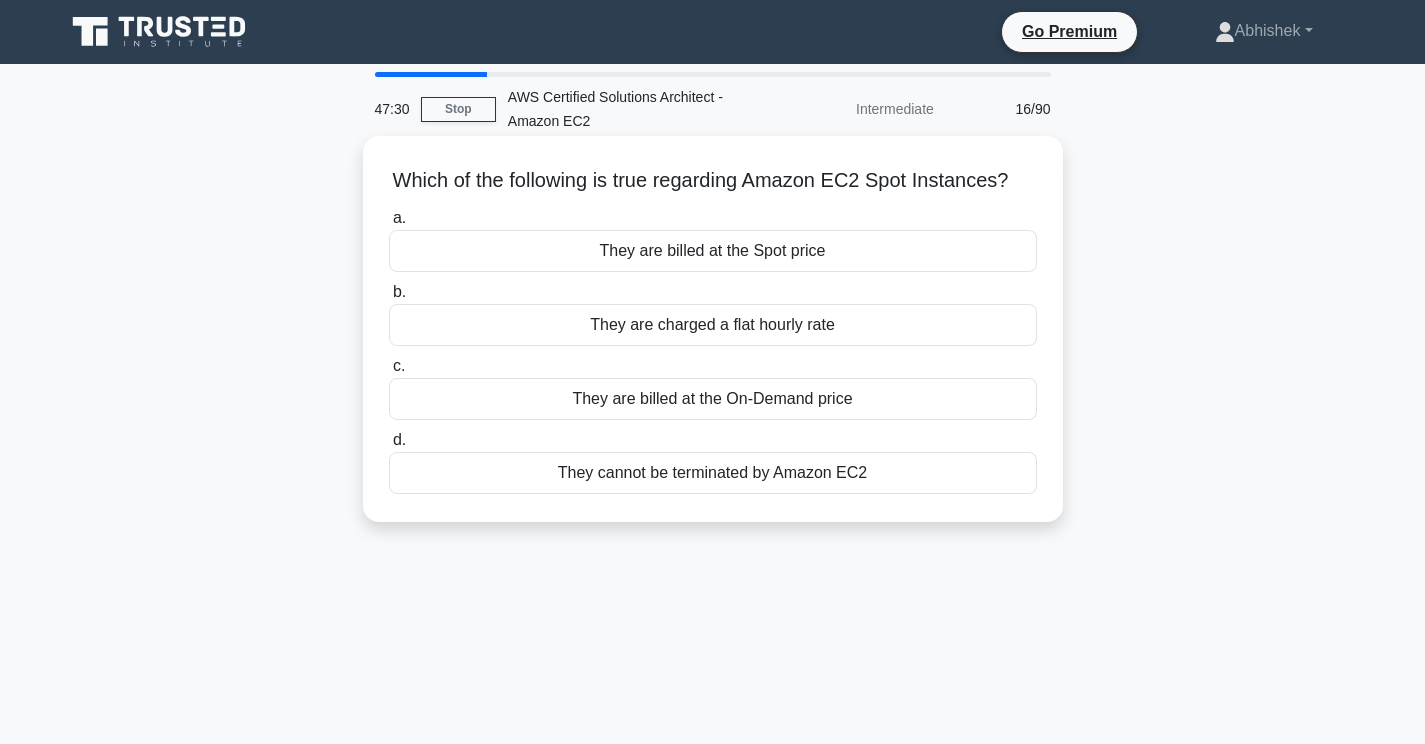 click on "They are charged a flat hourly rate" at bounding box center (713, 325) 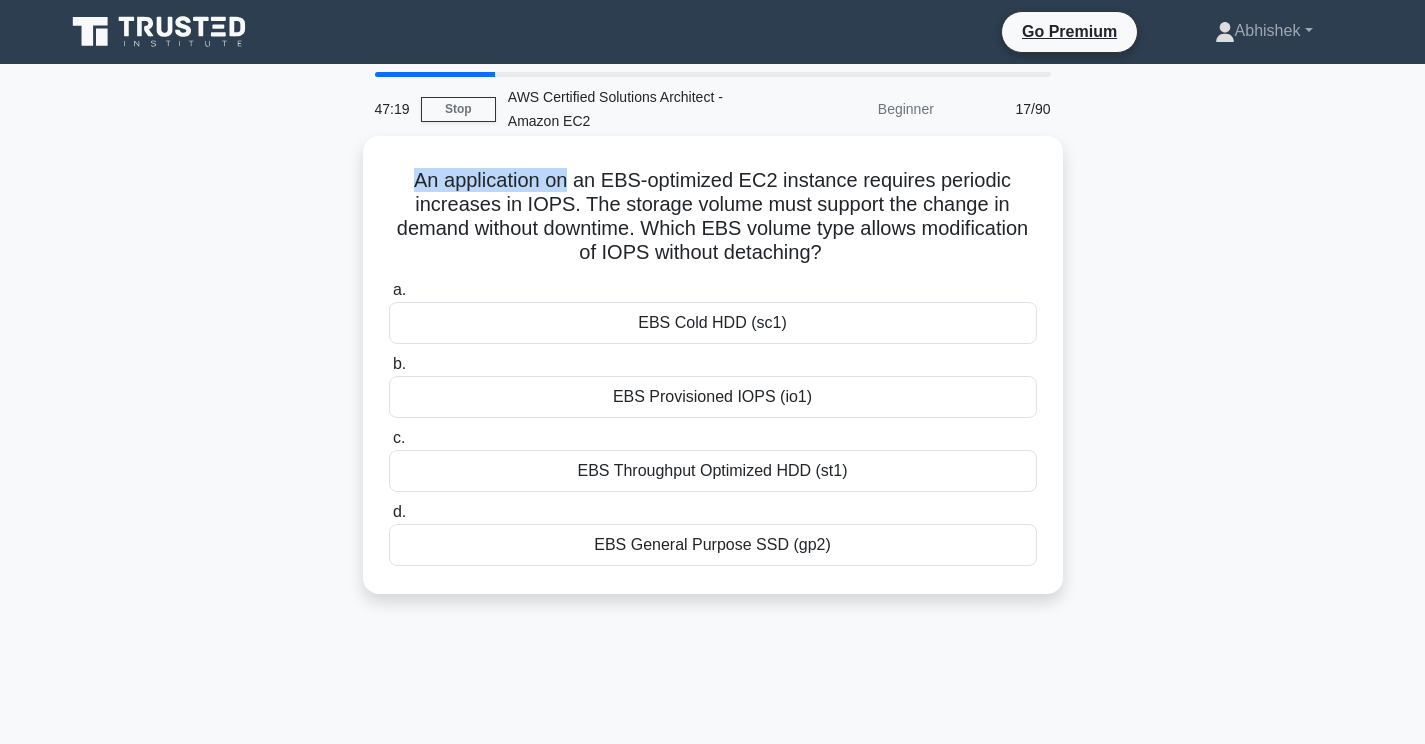 drag, startPoint x: 414, startPoint y: 175, endPoint x: 564, endPoint y: 179, distance: 150.05333 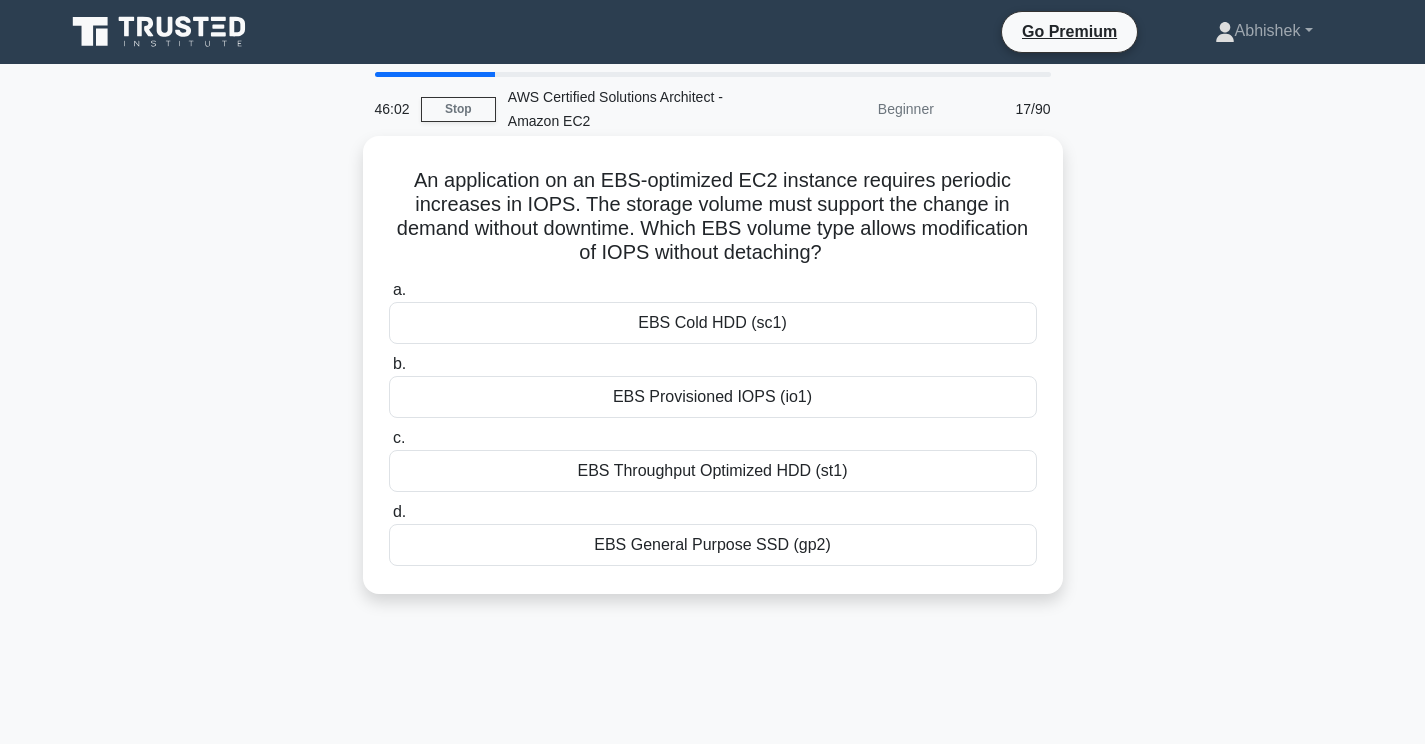 click on "EBS Provisioned IOPS (io1)" at bounding box center (713, 397) 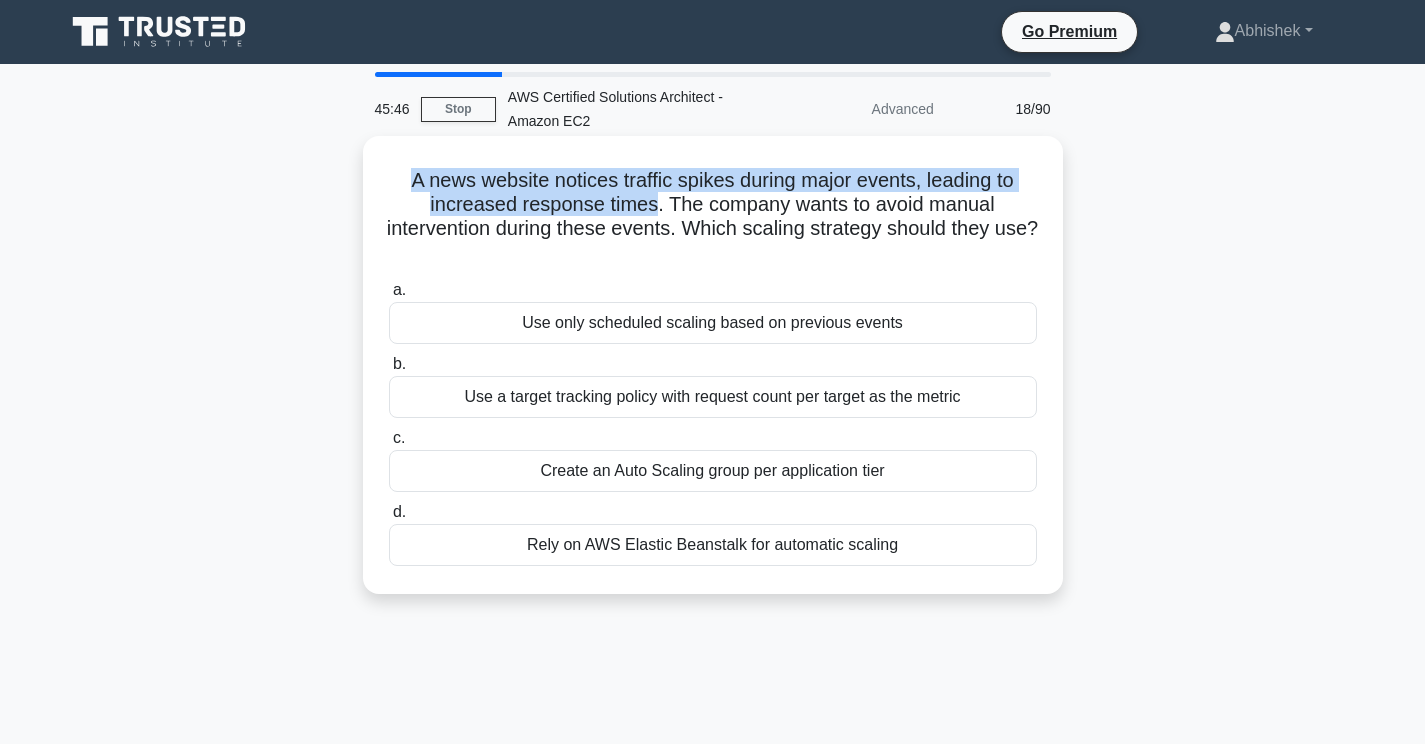 drag, startPoint x: 388, startPoint y: 180, endPoint x: 660, endPoint y: 212, distance: 273.8759 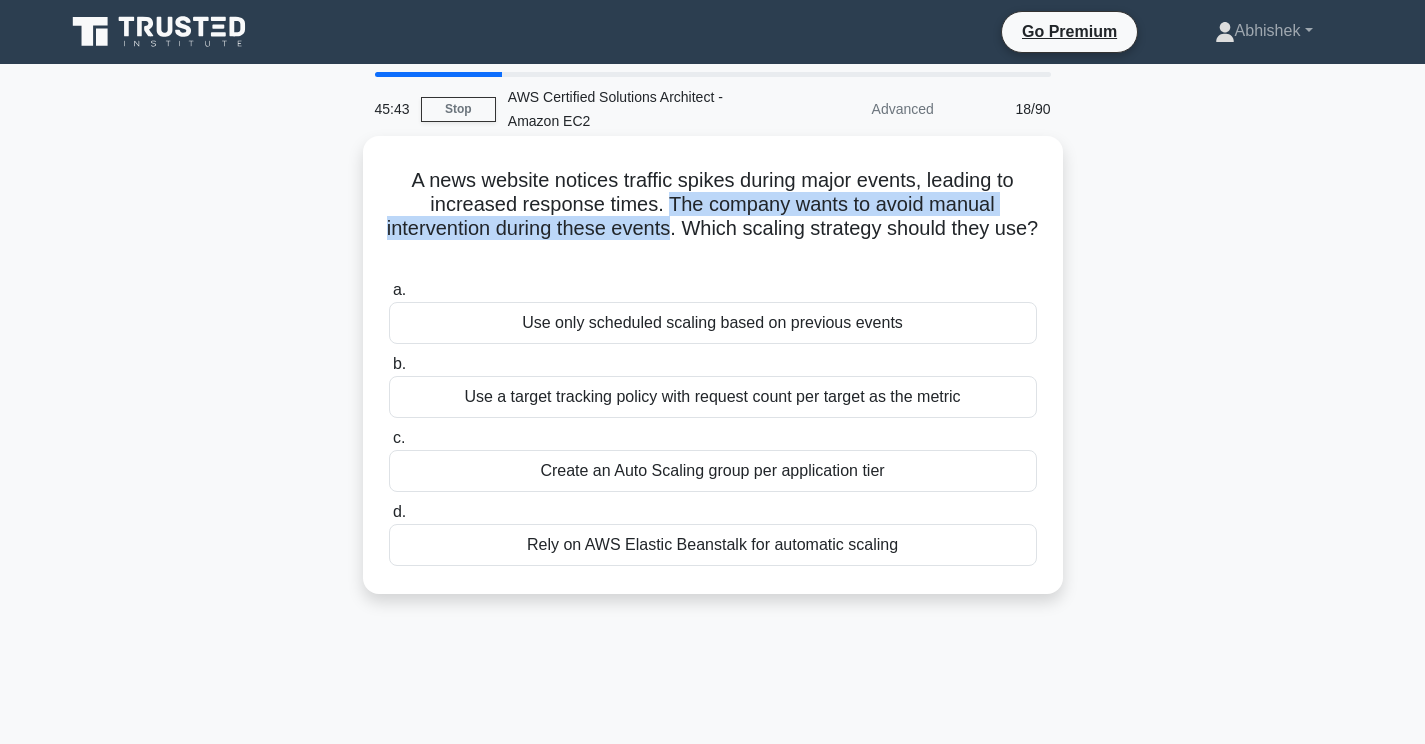 drag, startPoint x: 670, startPoint y: 211, endPoint x: 670, endPoint y: 231, distance: 20 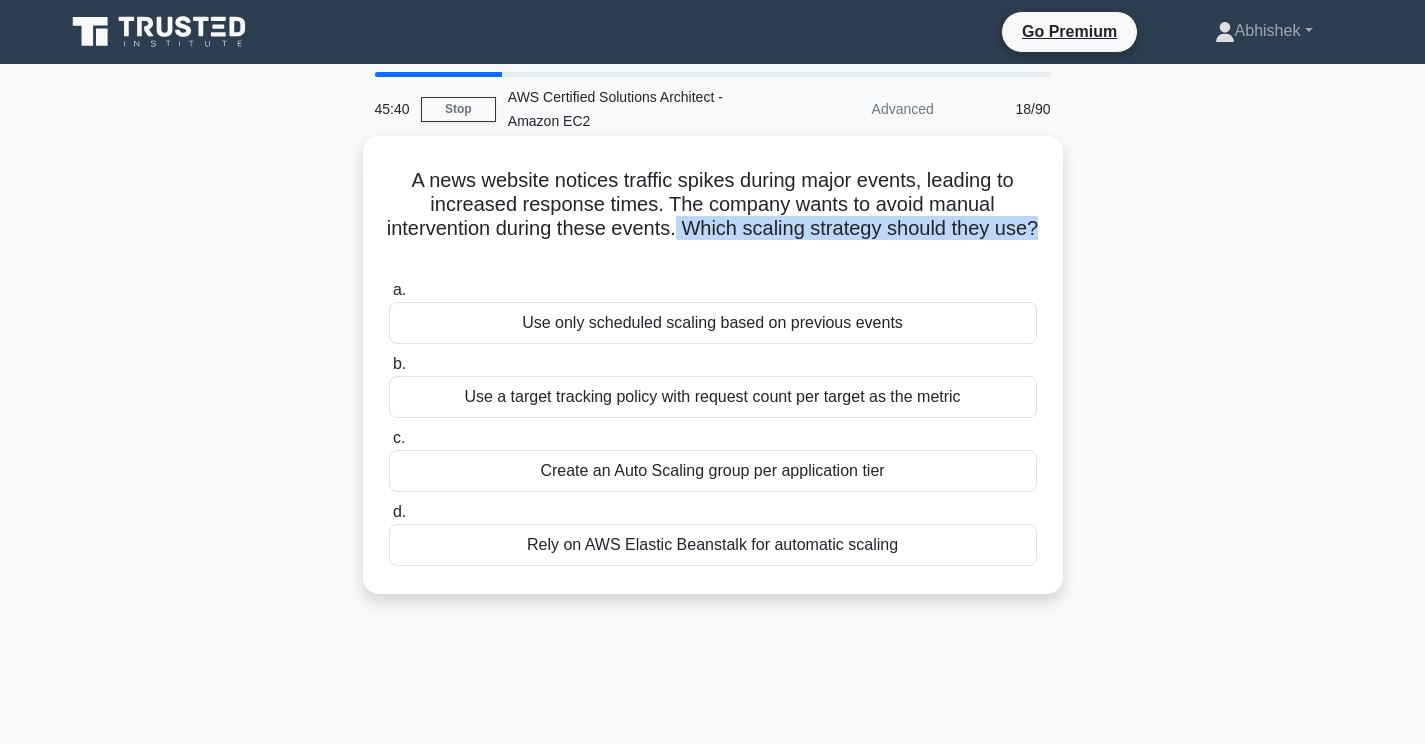 drag, startPoint x: 678, startPoint y: 228, endPoint x: 1054, endPoint y: 230, distance: 376.0053 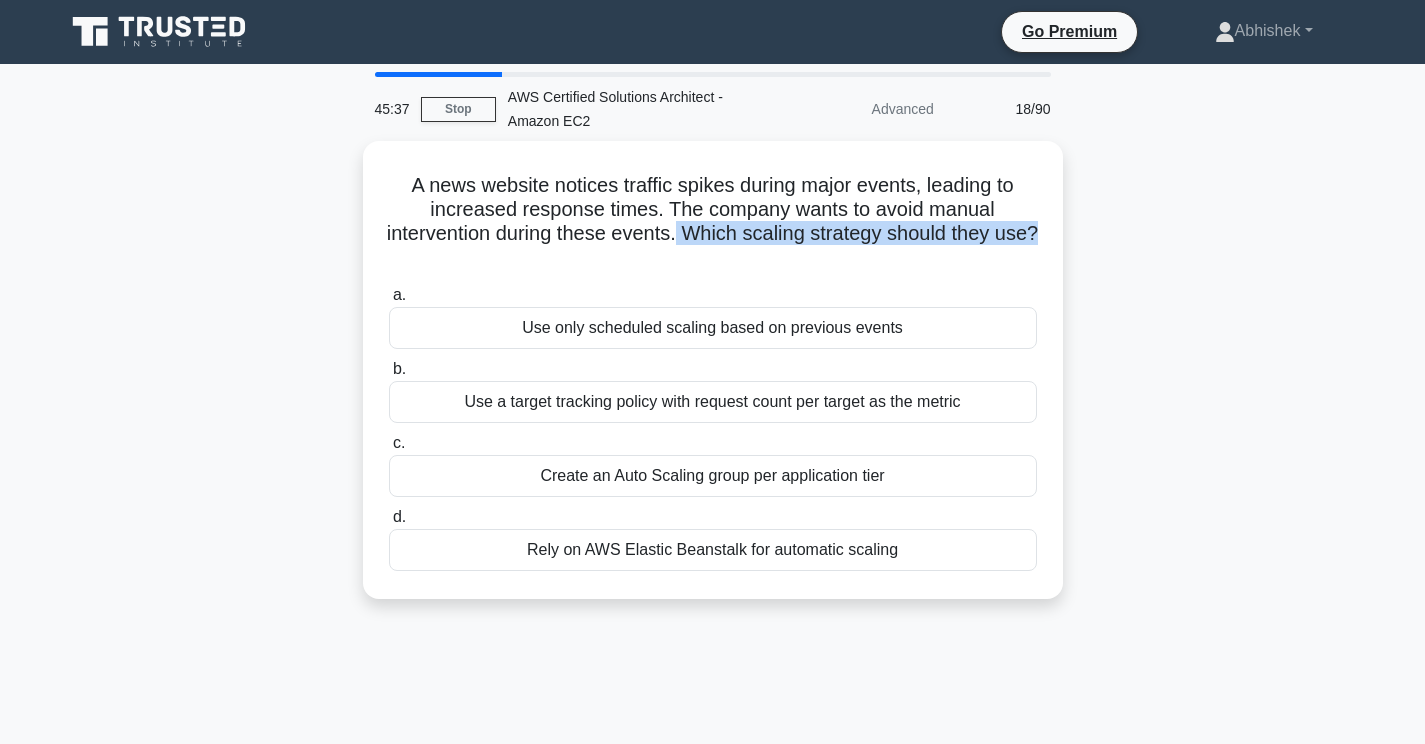 click on "A news website notices traffic spikes during major events, leading to increased response times. The company wants to avoid manual intervention during these events. Which scaling strategy should they use?
.spinner_0XTQ{transform-origin:center;animation:spinner_y6GP .75s linear infinite}@keyframes spinner_y6GP{100%{transform:rotate(360deg)}}
a.
Use only scheduled scaling based on previous events
b." at bounding box center [713, 382] 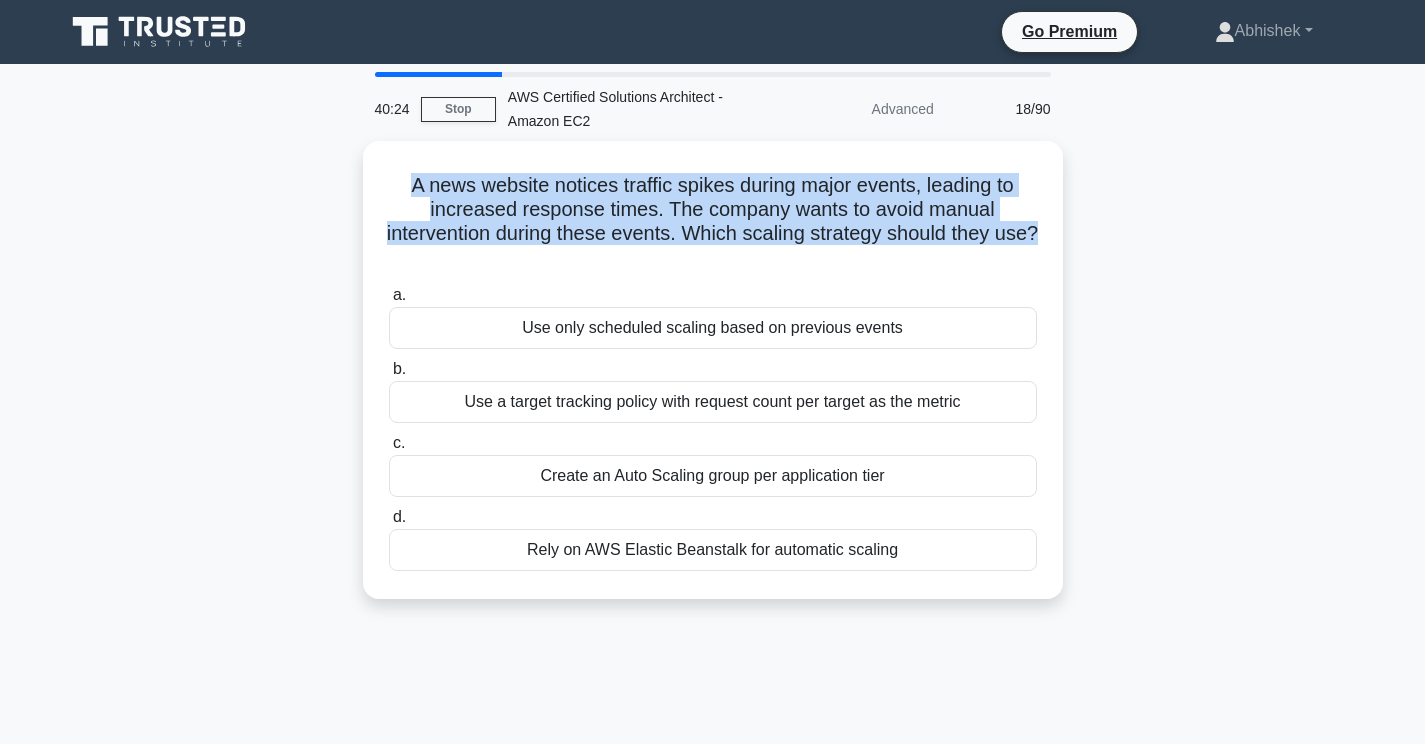 drag, startPoint x: 412, startPoint y: 184, endPoint x: 1105, endPoint y: 240, distance: 695.259 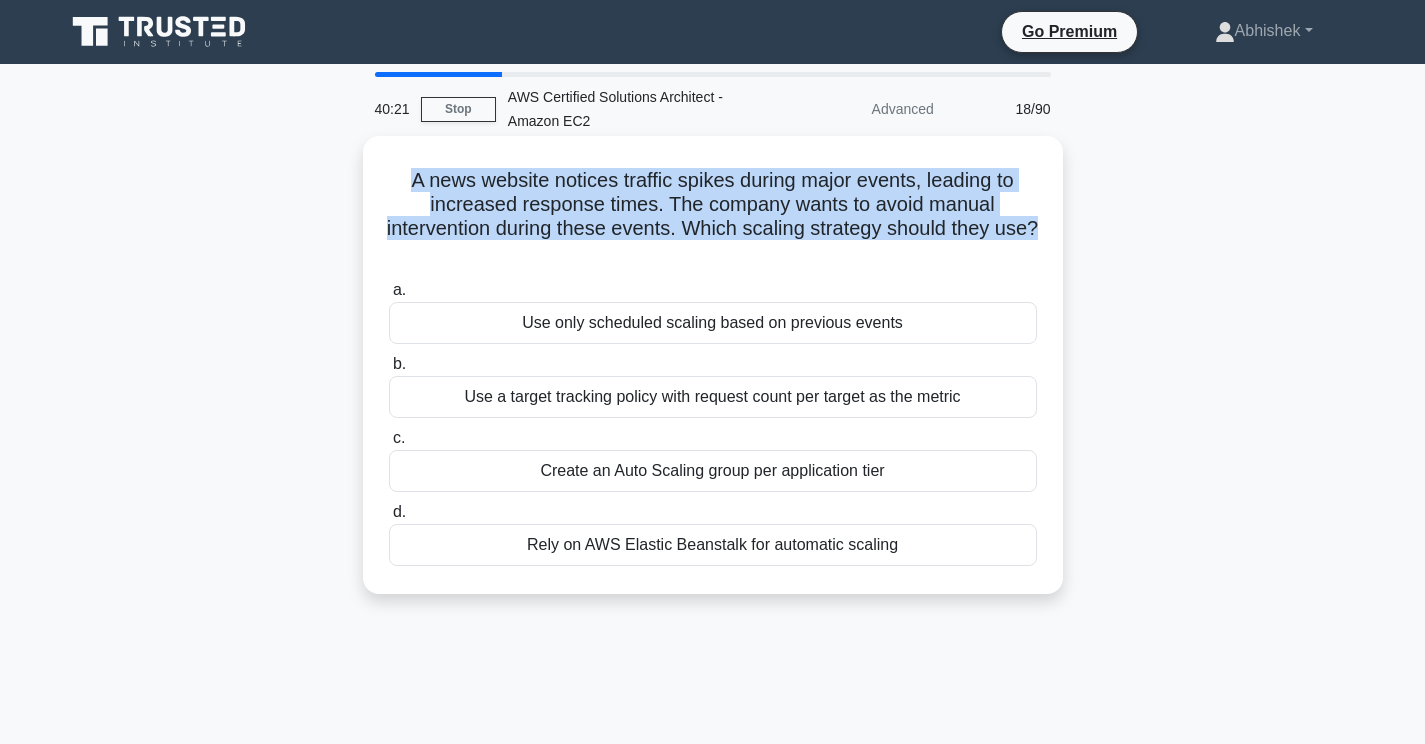 click on "A news website notices traffic spikes during major events, leading to increased response times. The company wants to avoid manual intervention during these events. Which scaling strategy should they use?
.spinner_0XTQ{transform-origin:center;animation:spinner_y6GP .75s linear infinite}@keyframes spinner_y6GP{100%{transform:rotate(360deg)}}" at bounding box center [713, 217] 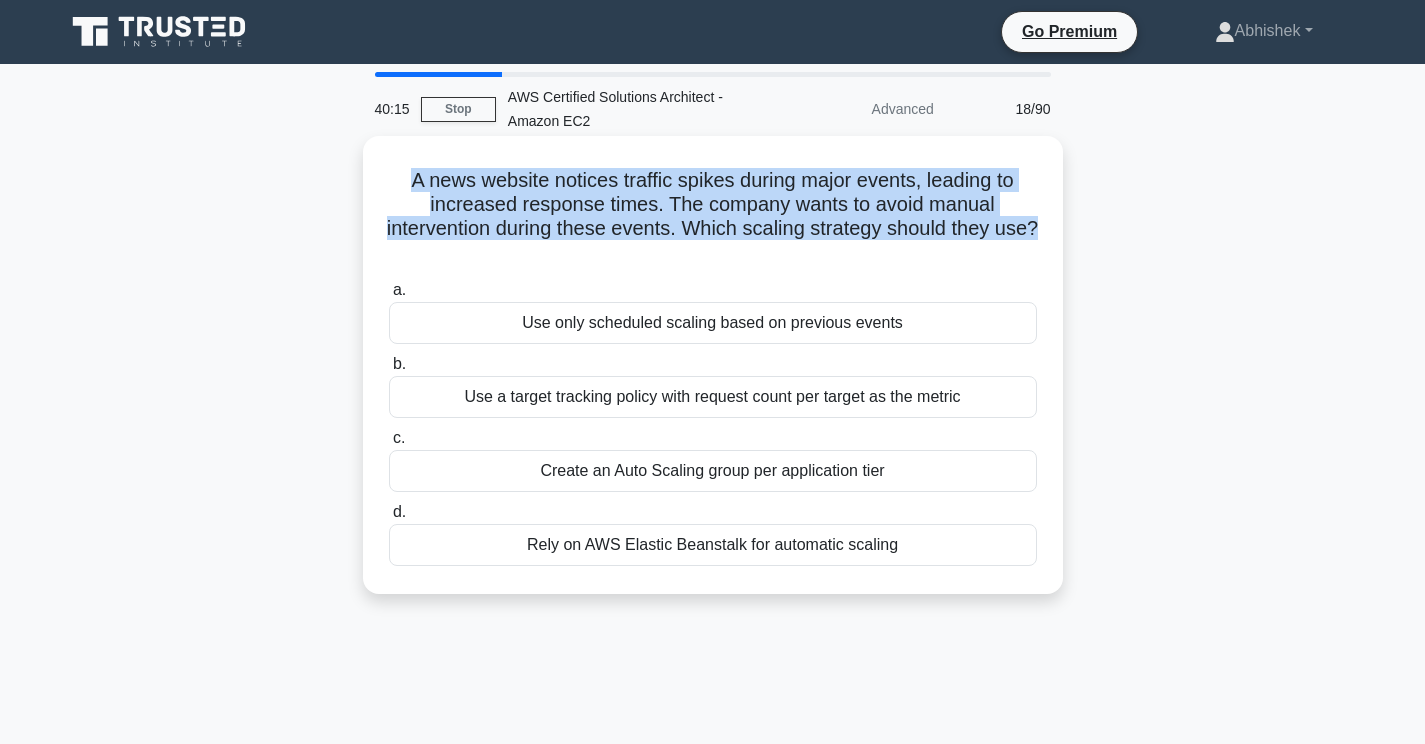 drag, startPoint x: 413, startPoint y: 178, endPoint x: 1047, endPoint y: 232, distance: 636.29553 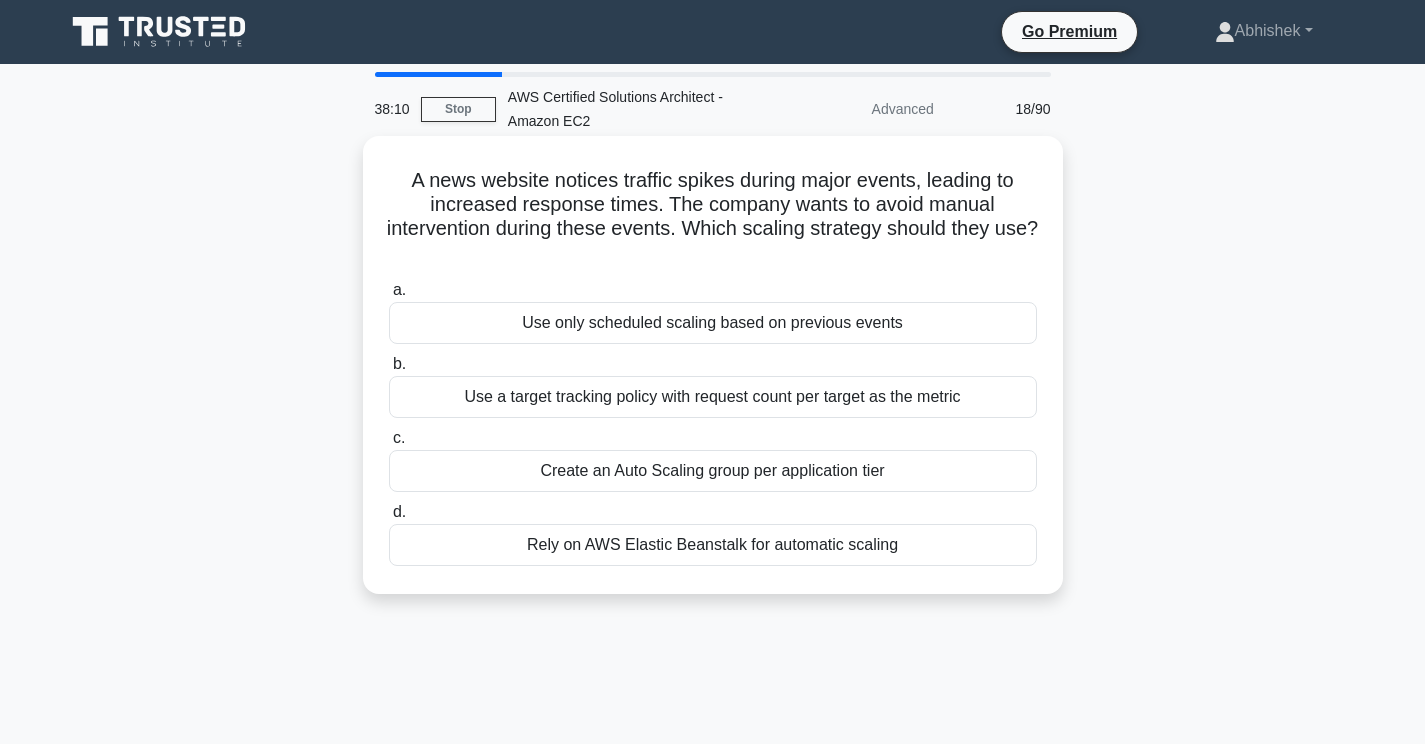 drag, startPoint x: 411, startPoint y: 189, endPoint x: 911, endPoint y: 244, distance: 503.0159 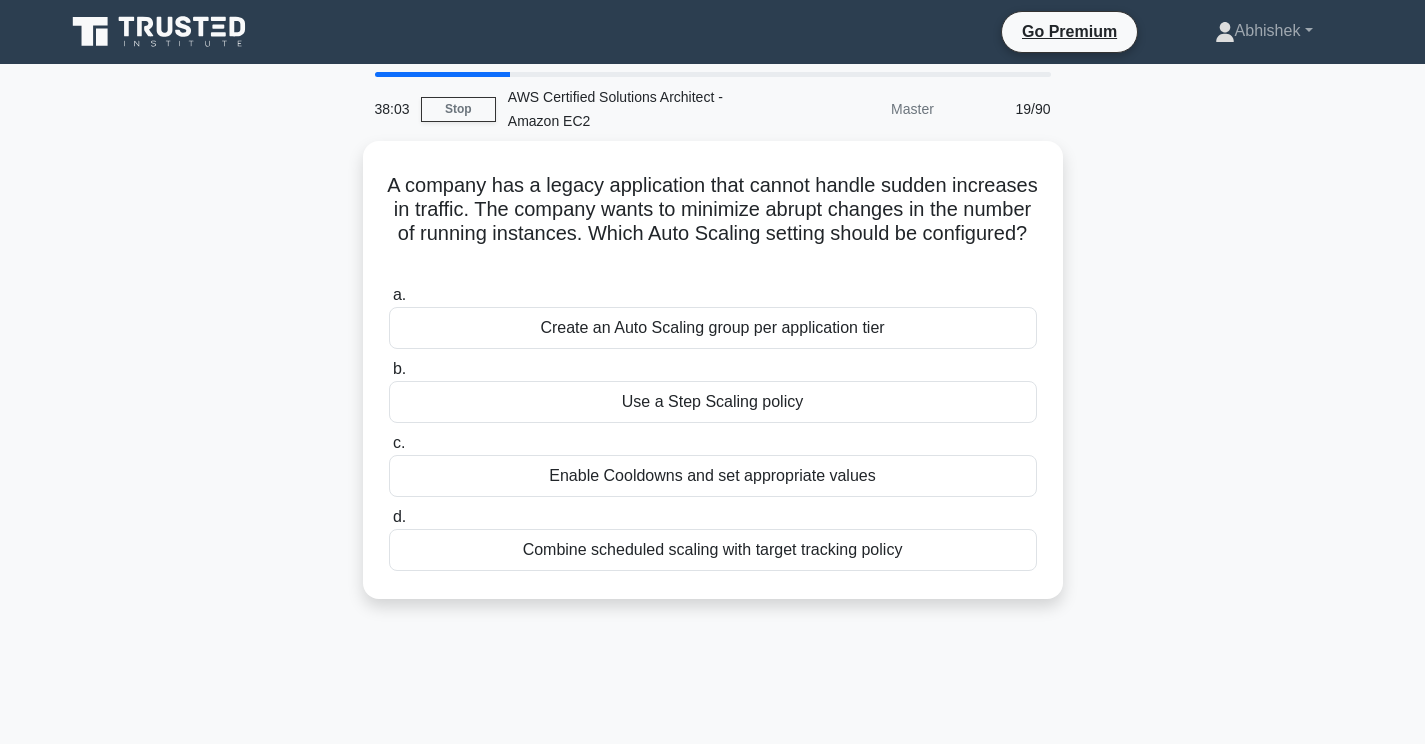 drag, startPoint x: 887, startPoint y: 112, endPoint x: 950, endPoint y: 113, distance: 63.007935 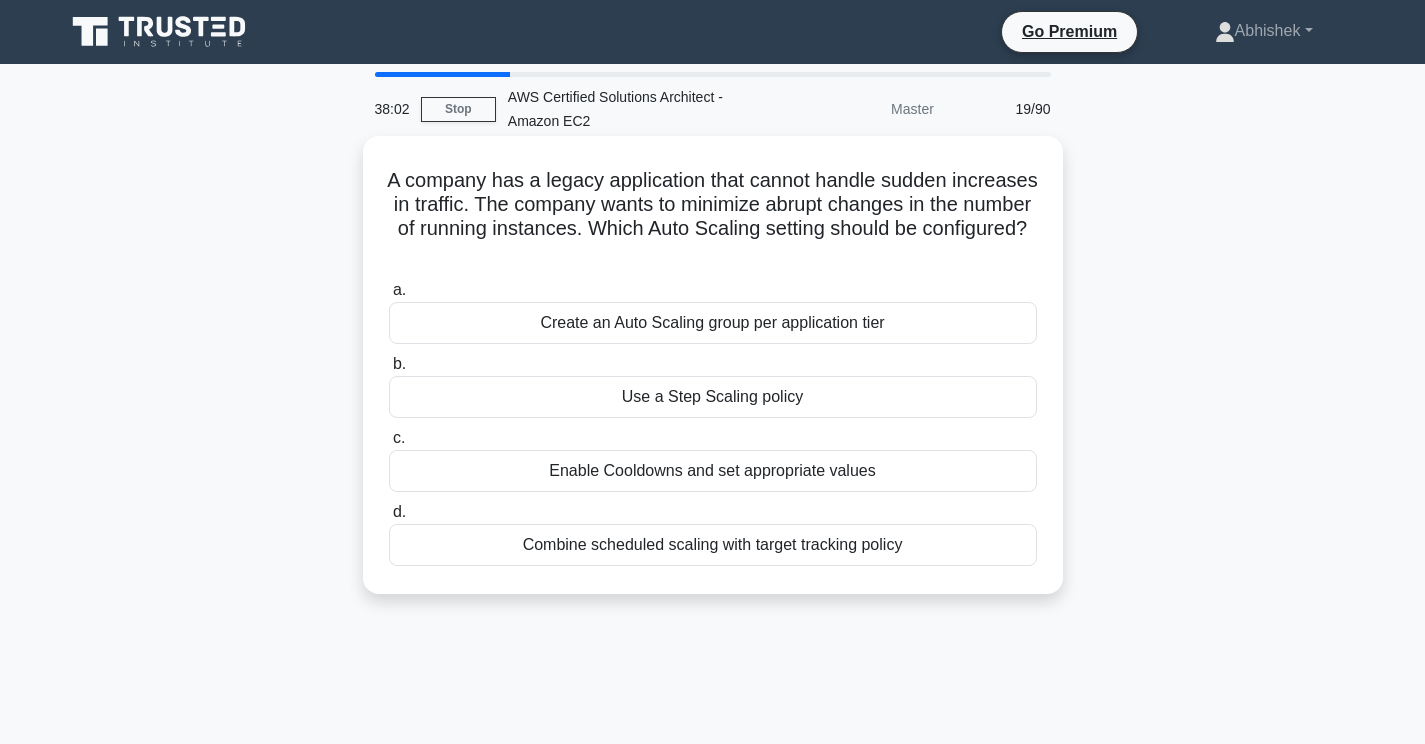 click on "A company has a legacy application that cannot handle sudden increases in traffic. The company wants to minimize abrupt changes in the number of running instances. Which Auto Scaling setting should be configured?
.spinner_0XTQ{transform-origin:center;animation:spinner_y6GP .75s linear infinite}@keyframes spinner_y6GP{100%{transform:rotate(360deg)}}" at bounding box center (713, 217) 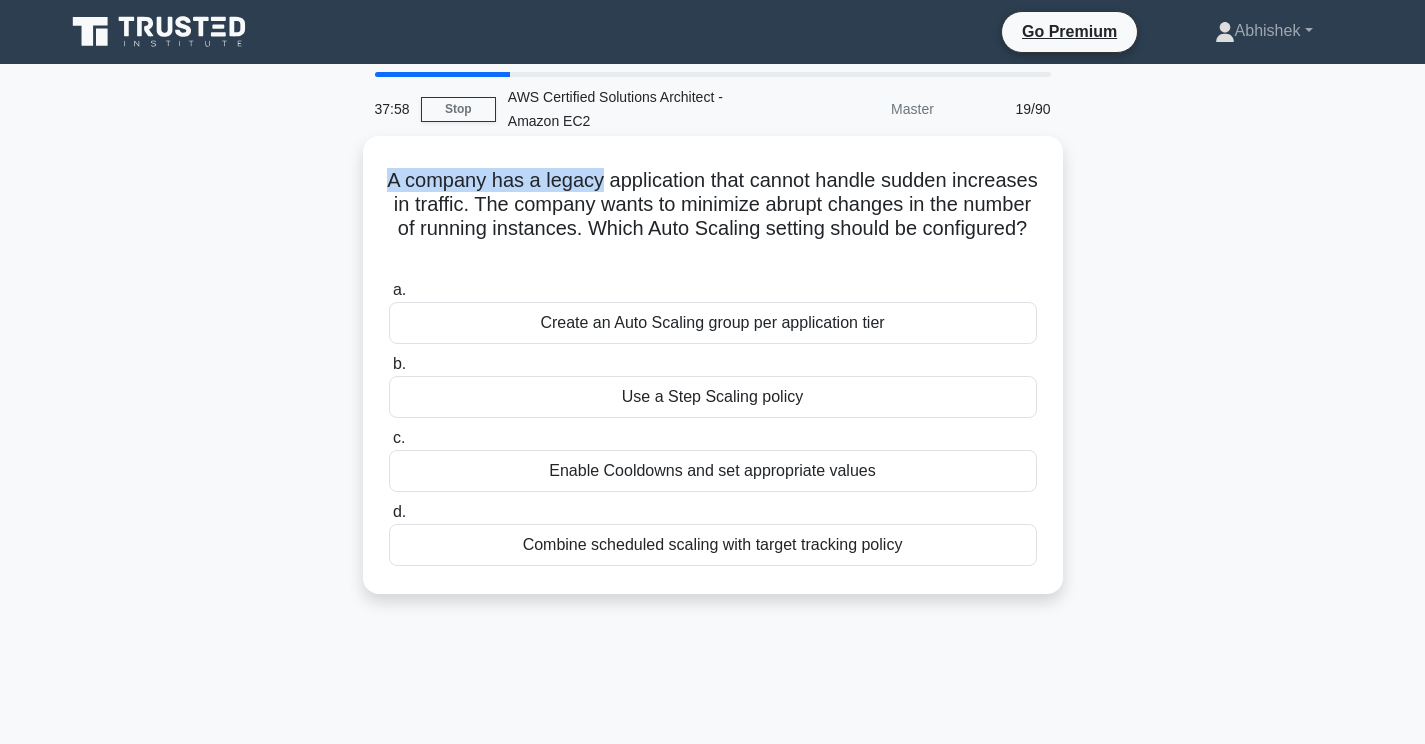 drag, startPoint x: 368, startPoint y: 180, endPoint x: 604, endPoint y: 170, distance: 236.21178 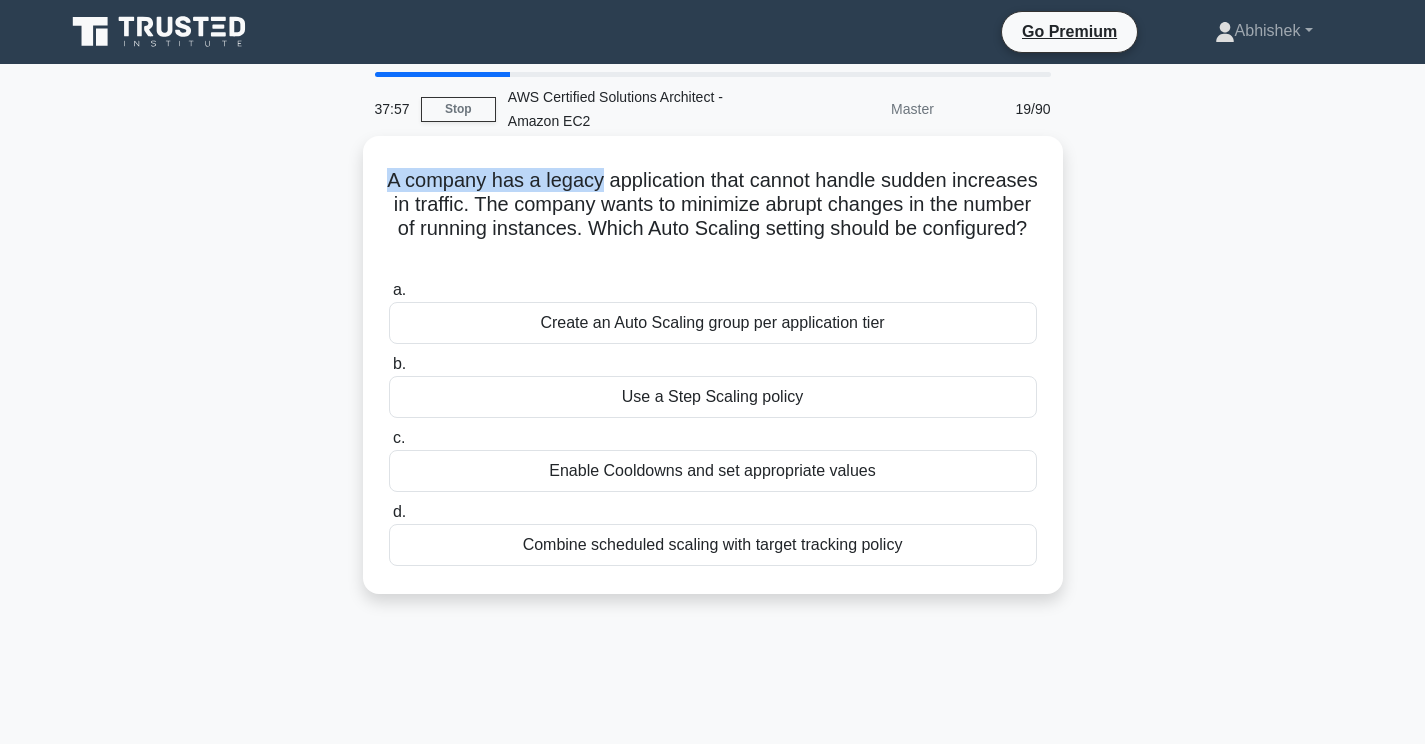 click on "A company has a legacy application that cannot handle sudden increases in traffic. The company wants to minimize abrupt changes in the number of running instances. Which Auto Scaling setting should be configured?
.spinner_0XTQ{transform-origin:center;animation:spinner_y6GP .75s linear infinite}@keyframes spinner_y6GP{100%{transform:rotate(360deg)}}" at bounding box center (713, 217) 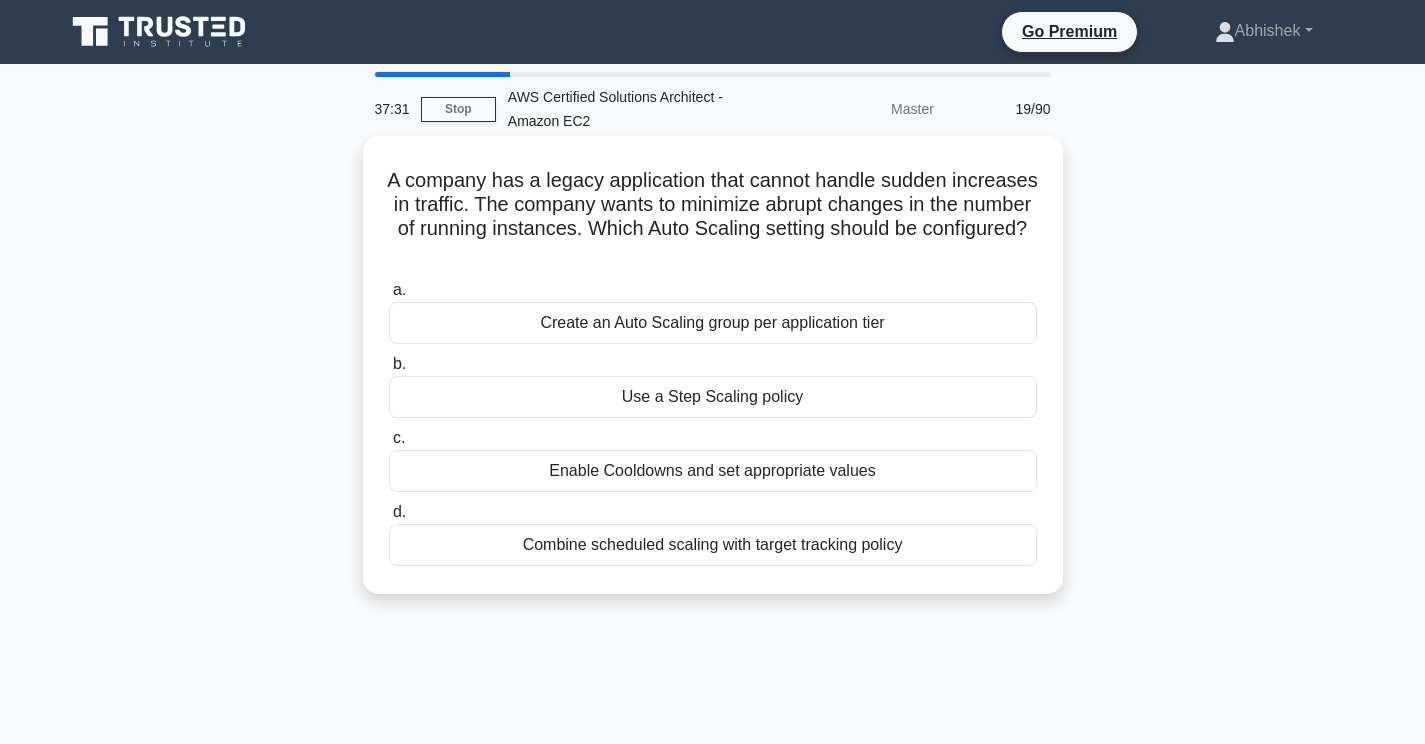 drag, startPoint x: 382, startPoint y: 173, endPoint x: 985, endPoint y: 574, distance: 724.16156 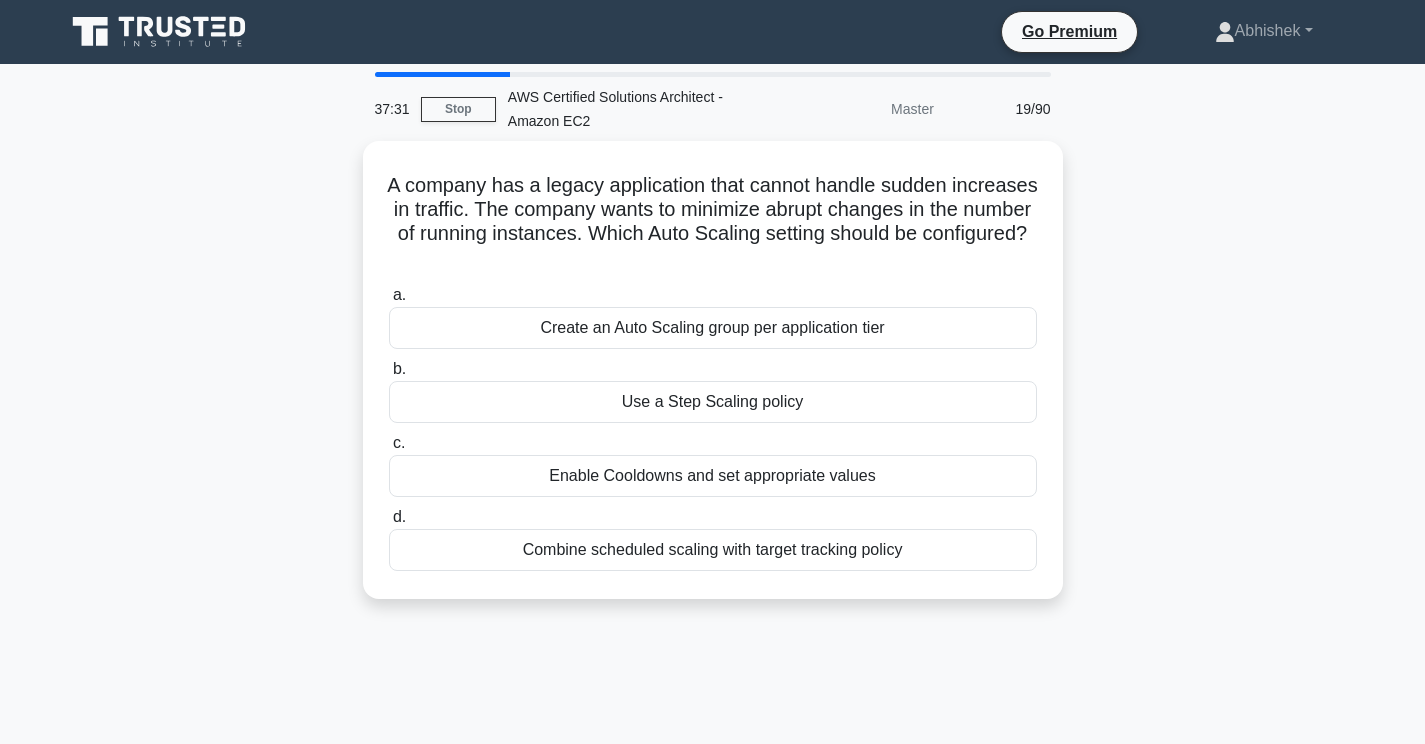 copy on "A company has a legacy application that cannot handle sudden increases in traffic. The company wants to minimize abrupt changes in the number of running instances. Which Auto Scaling setting should be configured?
.spinner_0XTQ{transform-origin:center;animation:spinner_y6GP .75s linear infinite}@keyframes spinner_y6GP{100%{transform:rotate(360deg)}}
a.
Create an Auto Scaling group per application tier
b.
Use a Step Scaling policy
c.
Enable Cooldowns and set appropriate values
d.
Combine scheduled scaling with target tracking policy" 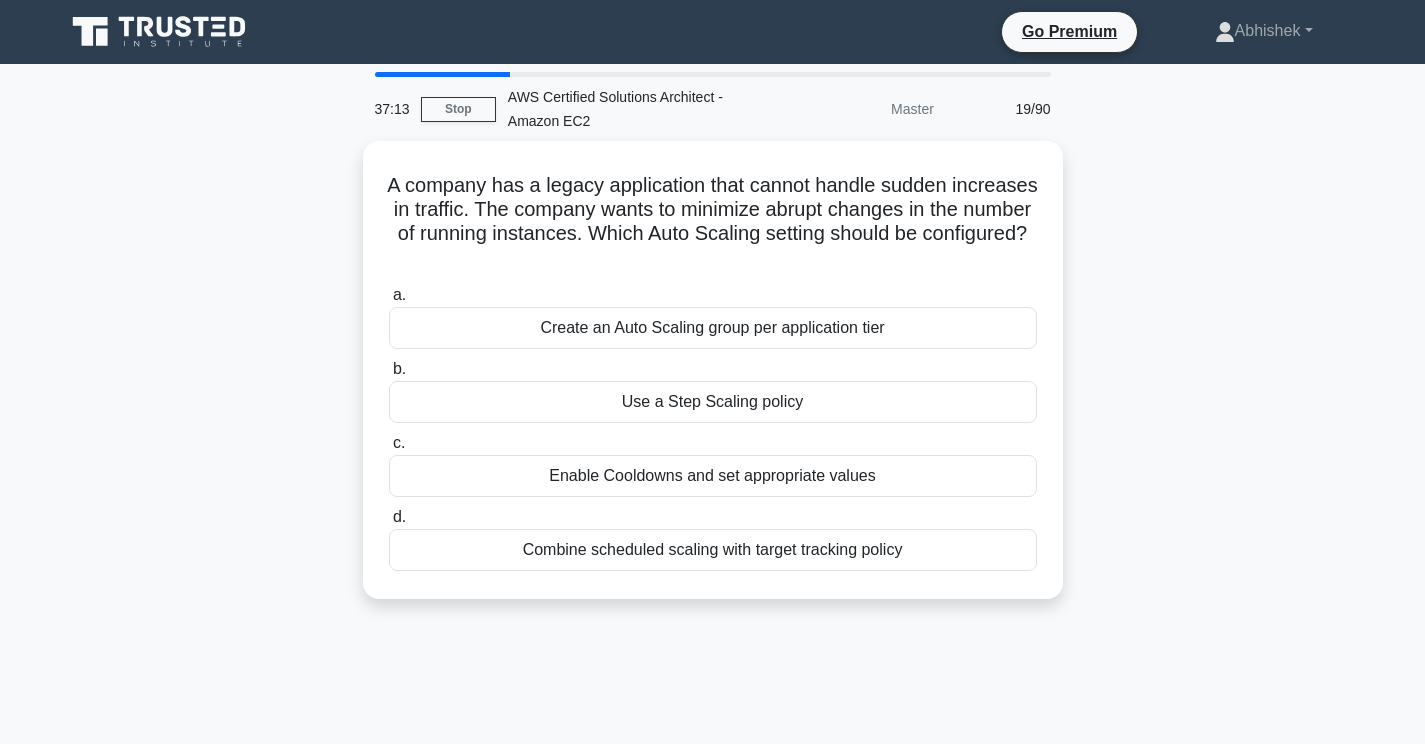 click on "37:13
Stop
AWS Certified Solutions Architect  - Amazon EC2
Master
19/90
A company has a legacy application that cannot handle sudden increases in traffic. The company wants to minimize abrupt changes in the number of running instances. Which Auto Scaling setting should be configured?
.spinner_0XTQ{transform-origin:center;animation:spinner_y6GP .75s linear infinite}@keyframes spinner_y6GP{100%{transform:rotate(360deg)}}
a.
b." at bounding box center (713, 572) 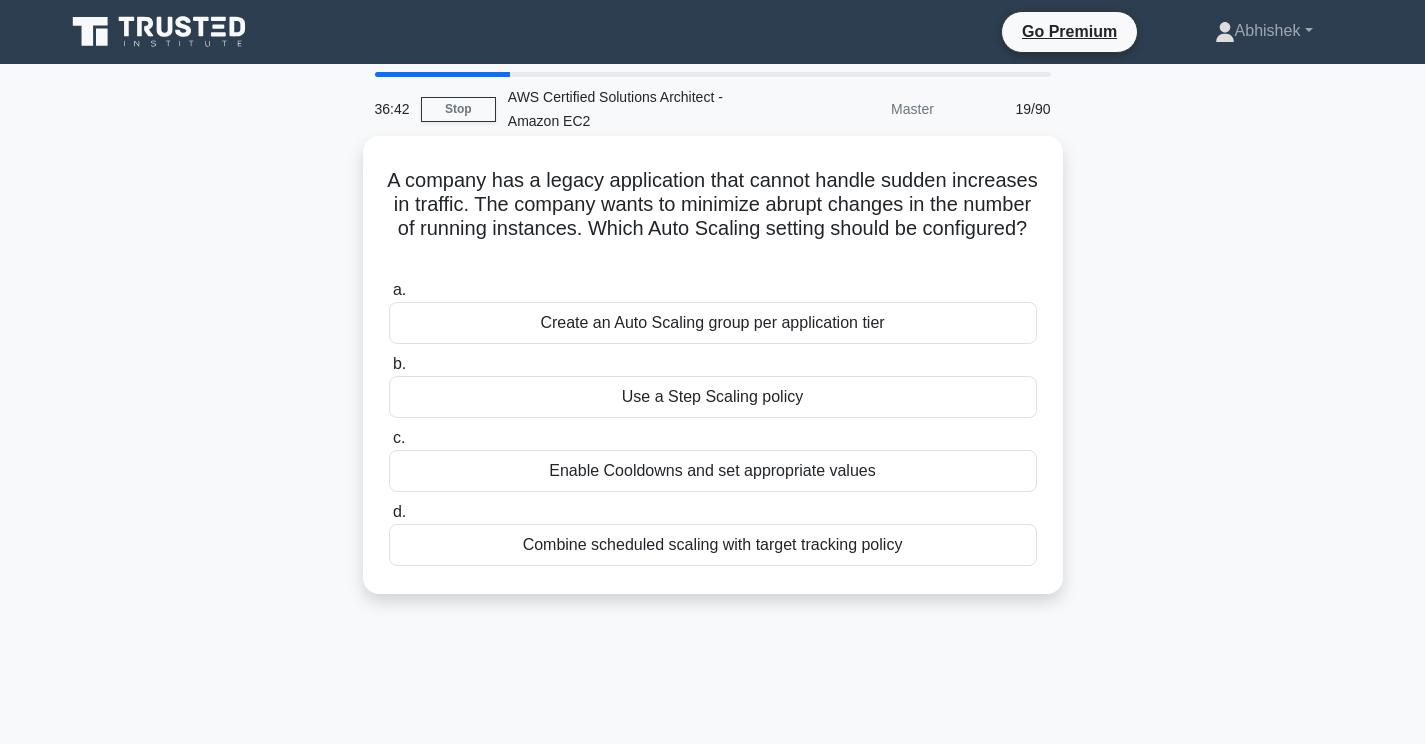 click on "Use a Step Scaling policy" at bounding box center (713, 397) 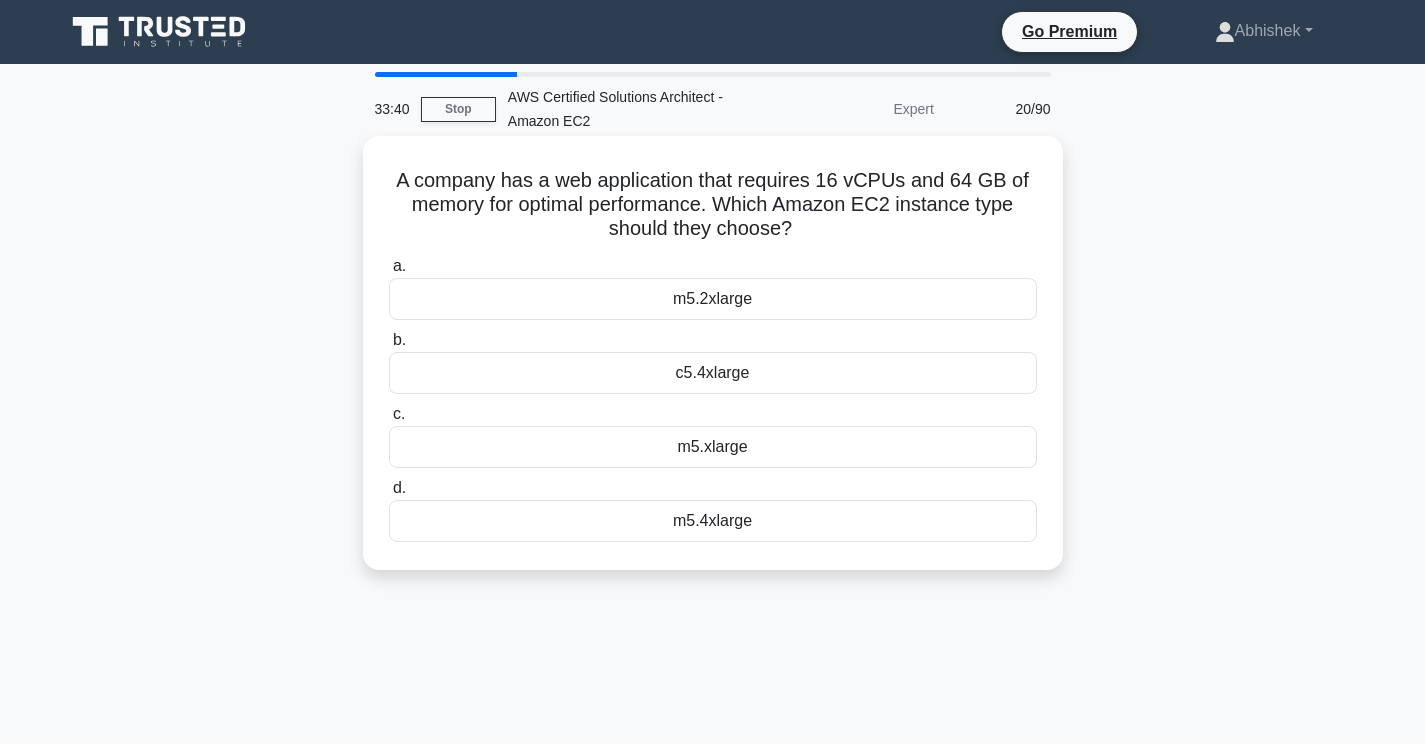 click on "m5.4xlarge" at bounding box center [713, 521] 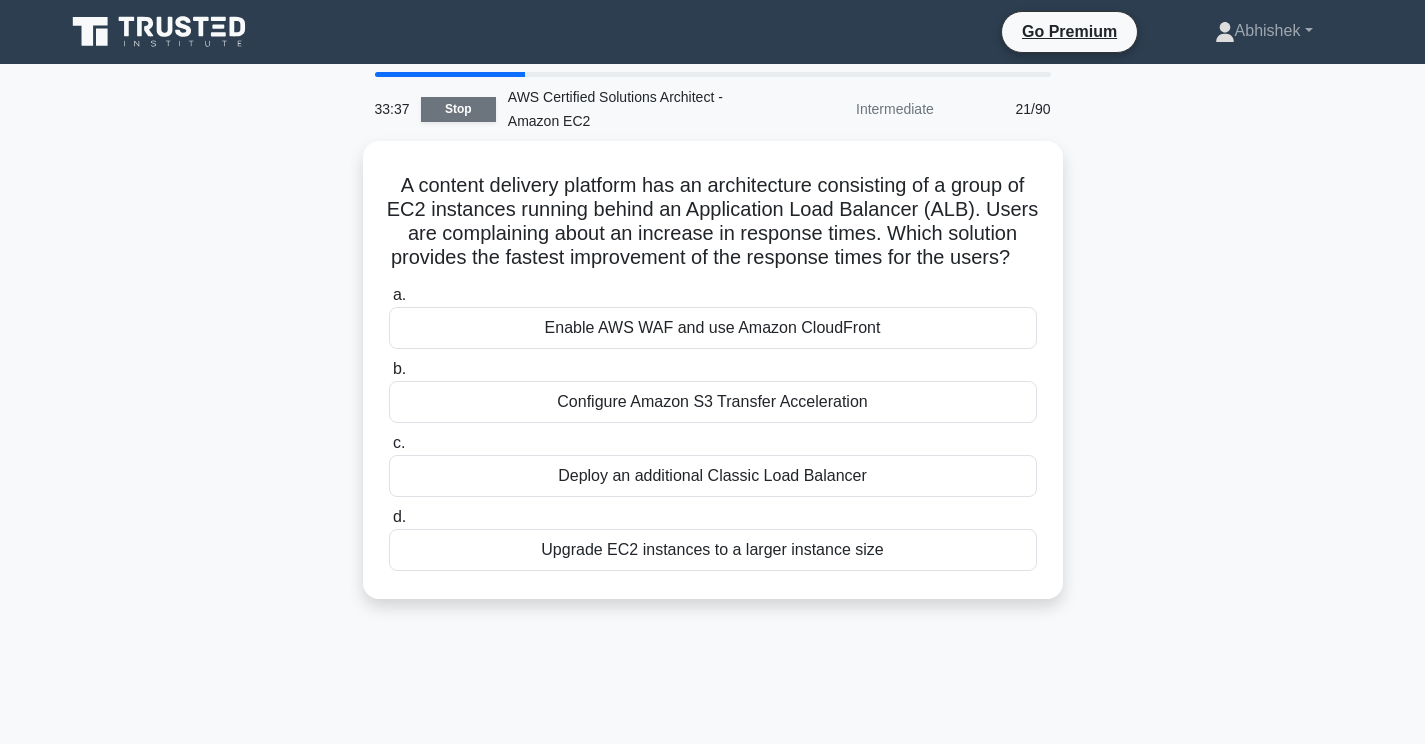 click on "Stop" at bounding box center (458, 109) 